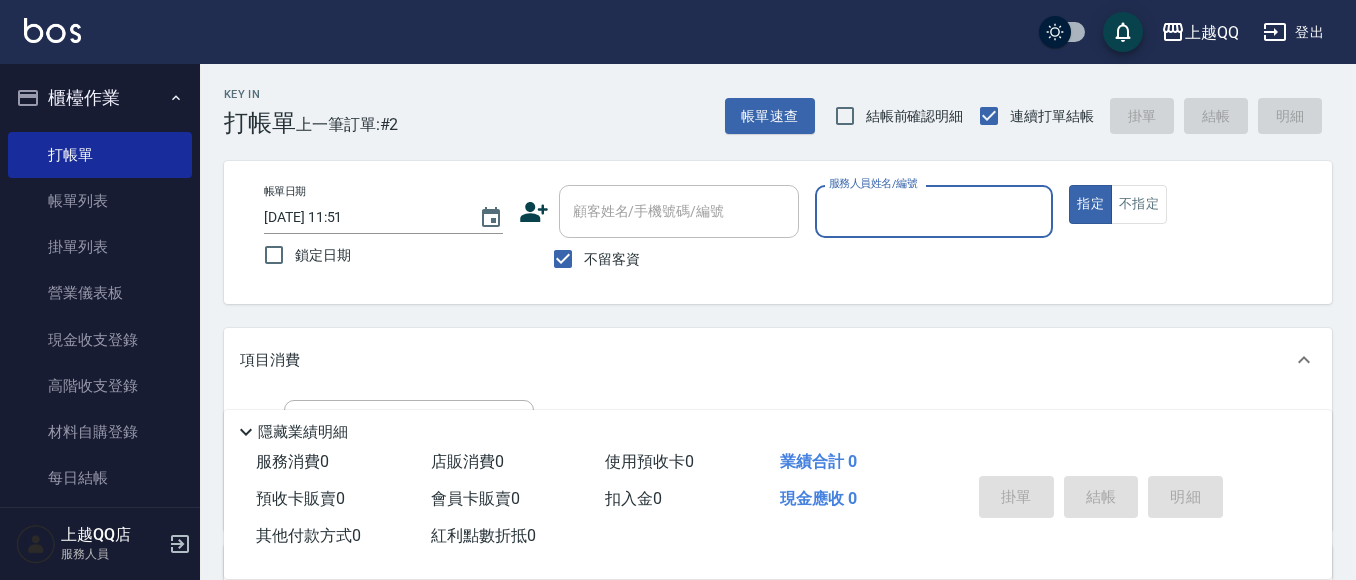 scroll, scrollTop: 106, scrollLeft: 0, axis: vertical 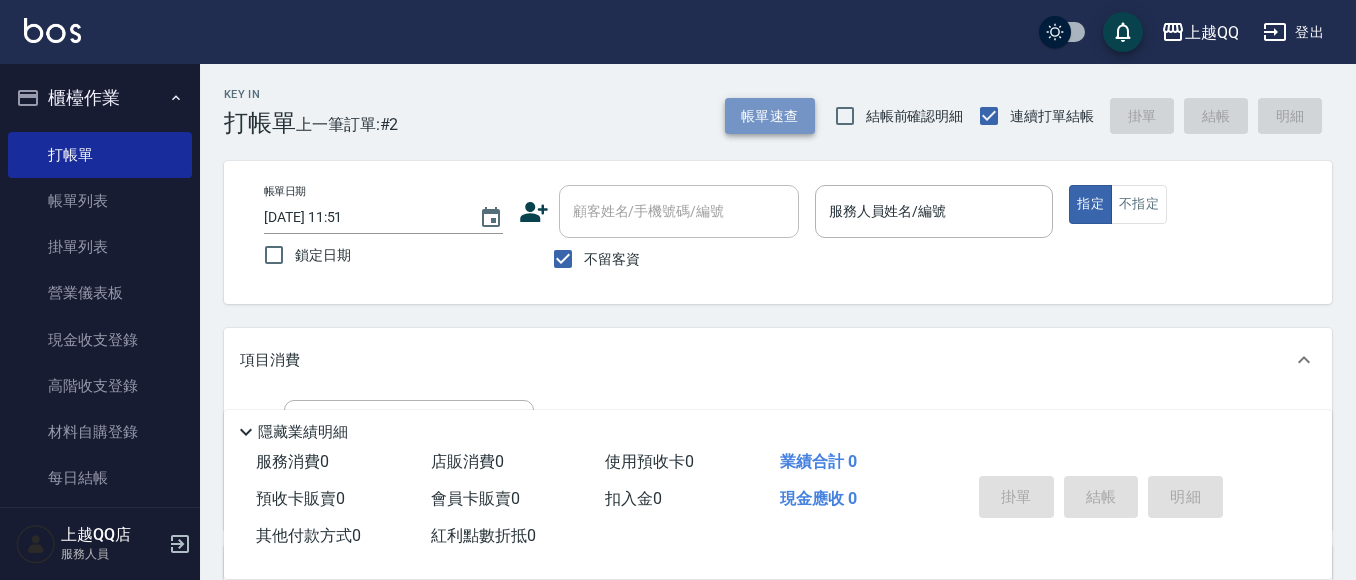 click on "帳單速查" at bounding box center (770, 116) 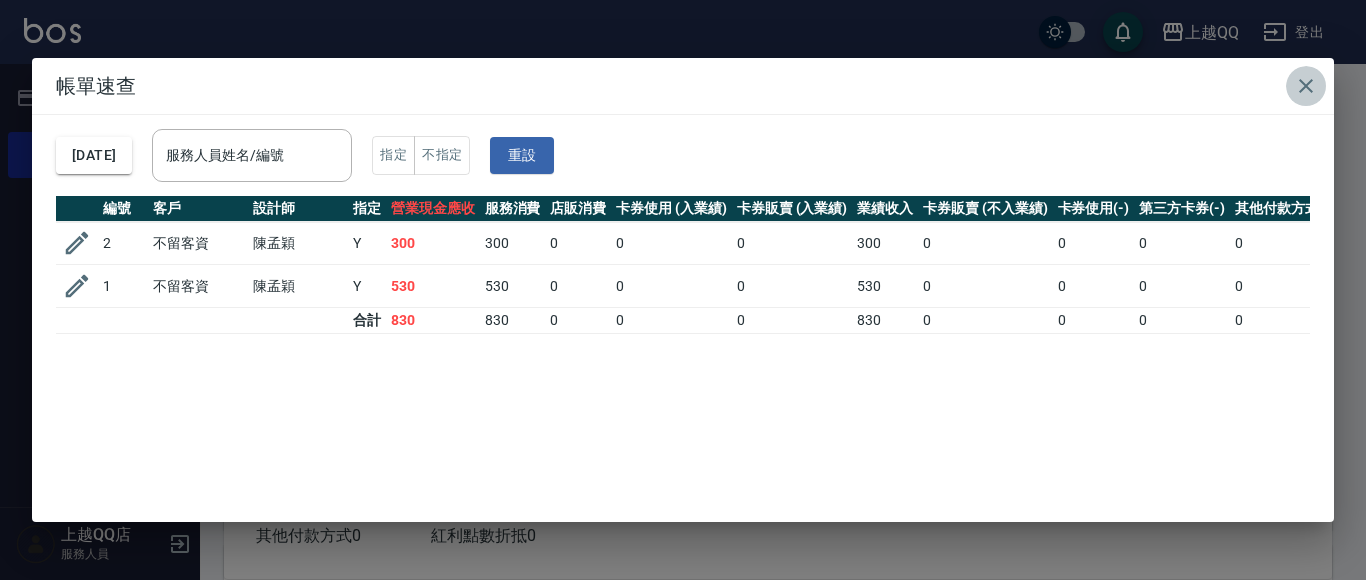 click 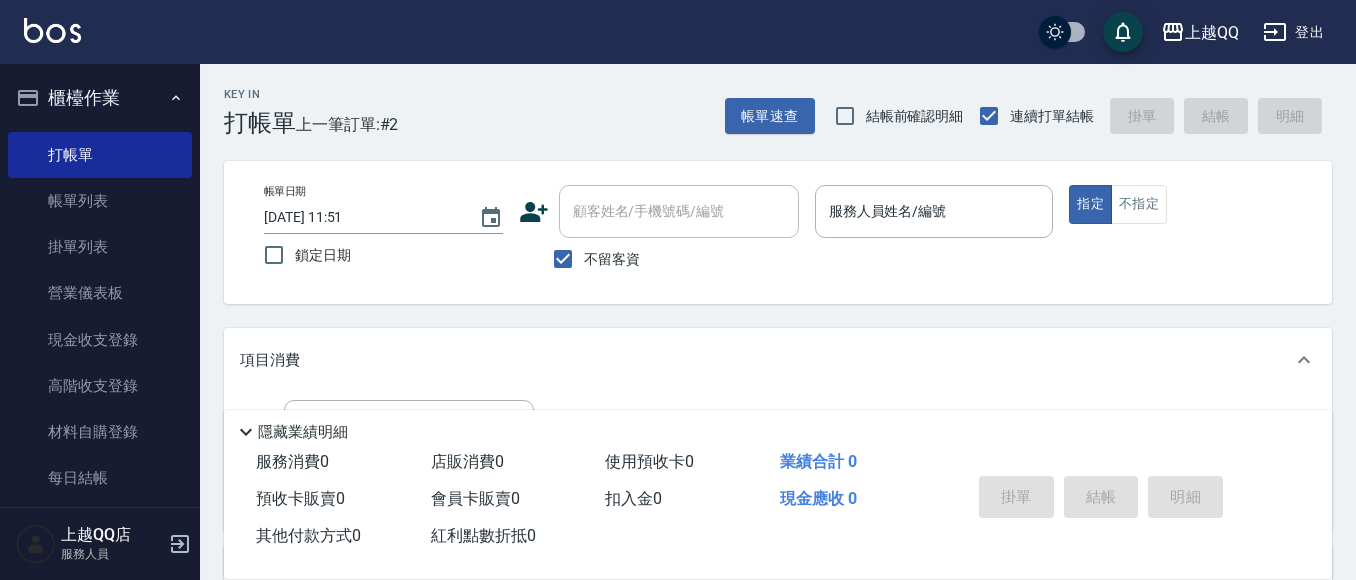 click on "不留客資" at bounding box center [563, 259] 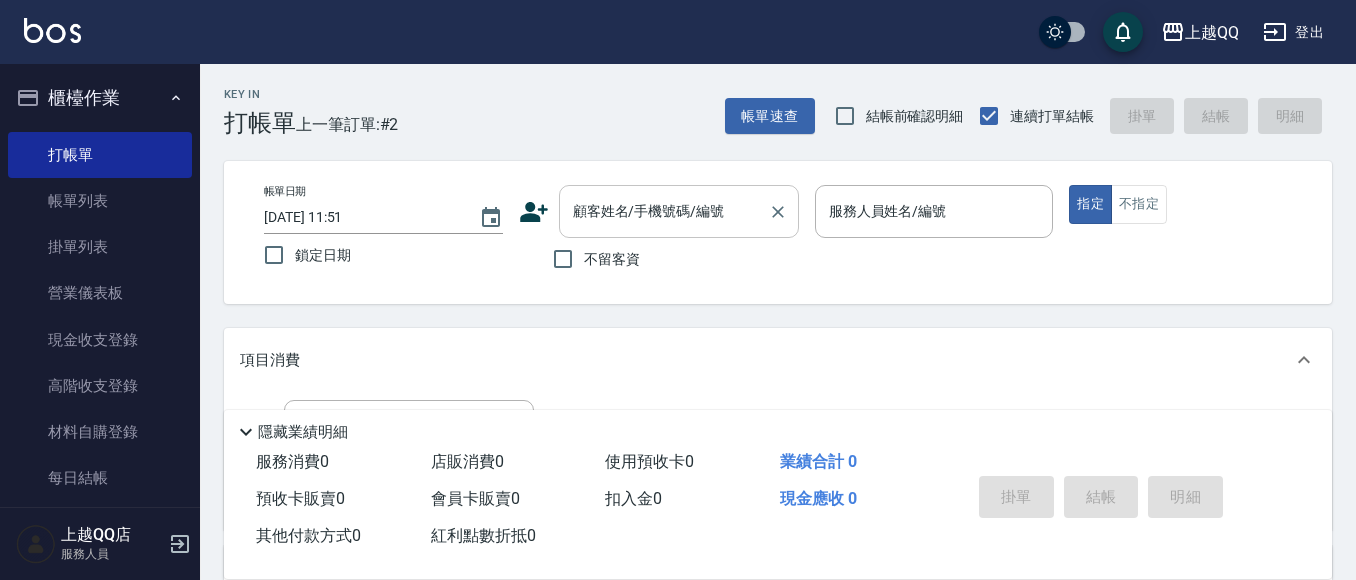 click on "顧客姓名/手機號碼/編號 顧客姓名/手機號碼/編號" at bounding box center [679, 211] 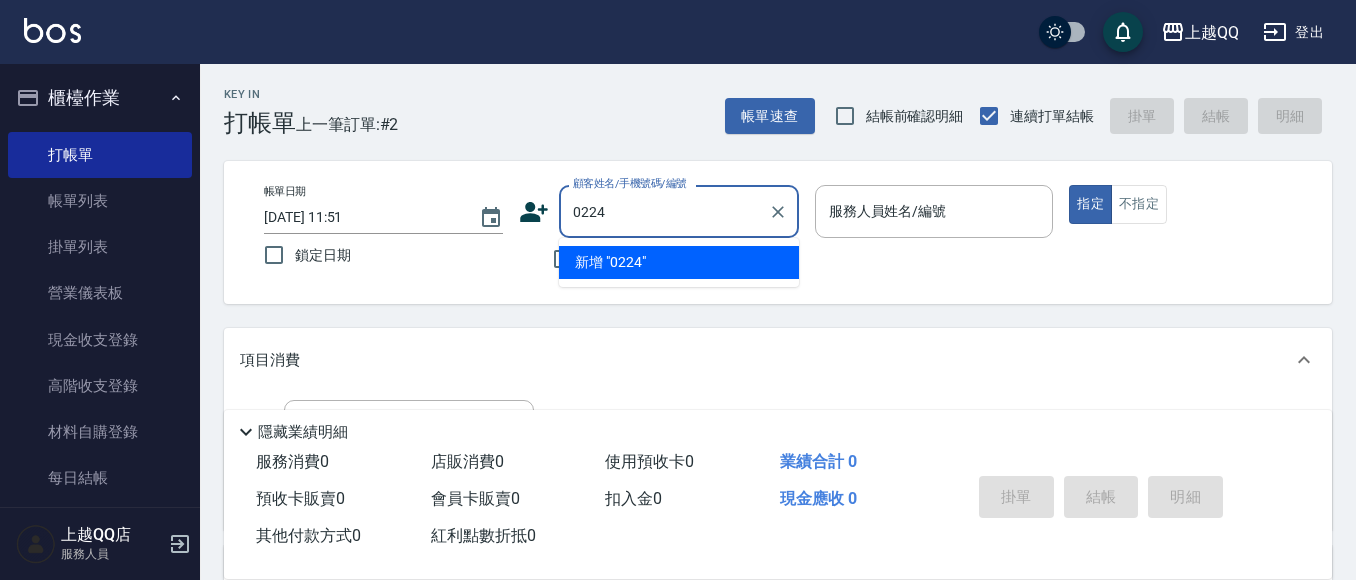 type on "0224" 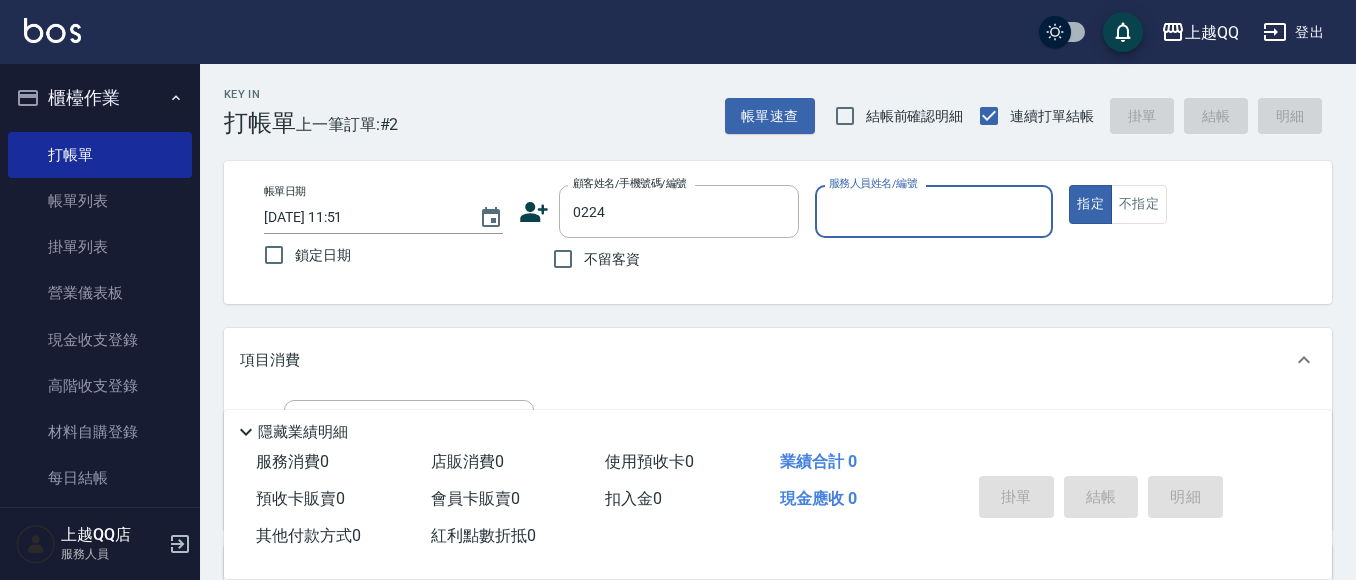 click on "指定" at bounding box center (1090, 204) 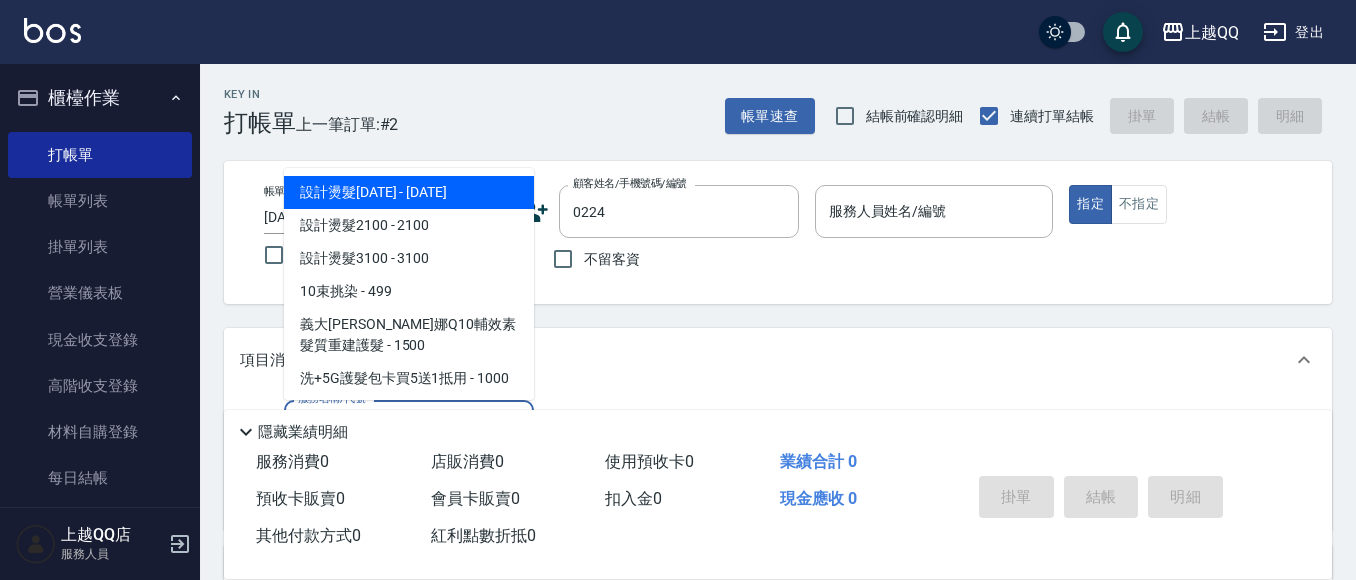 type on "101" 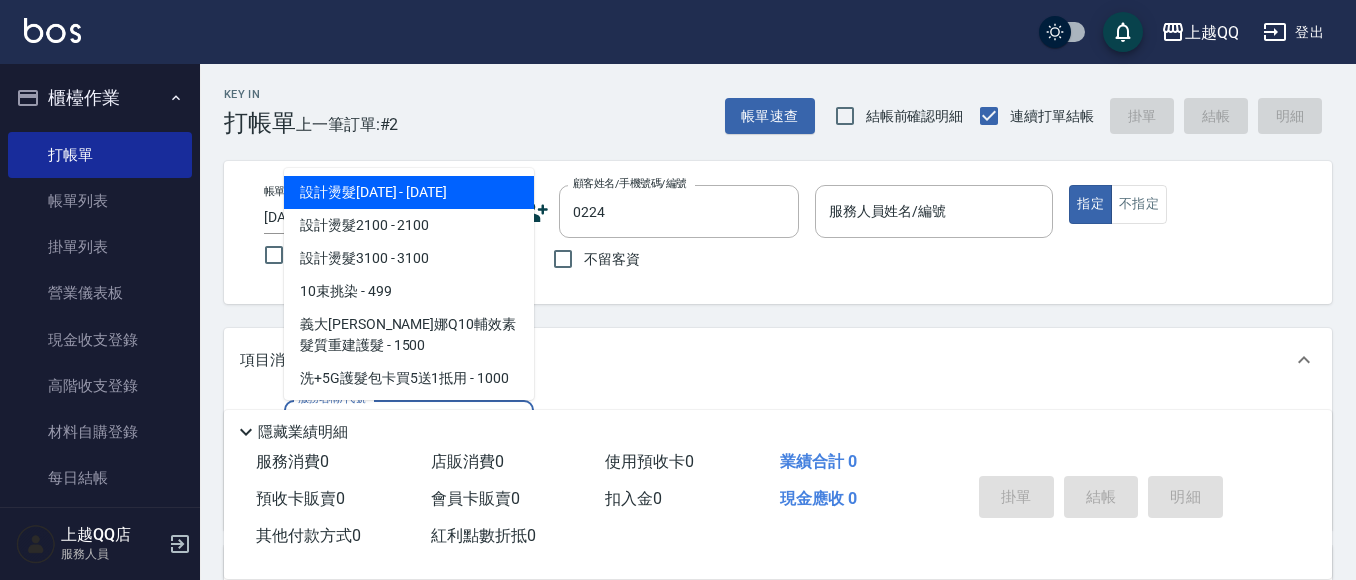 type on "[PERSON_NAME]/0910931053/0224" 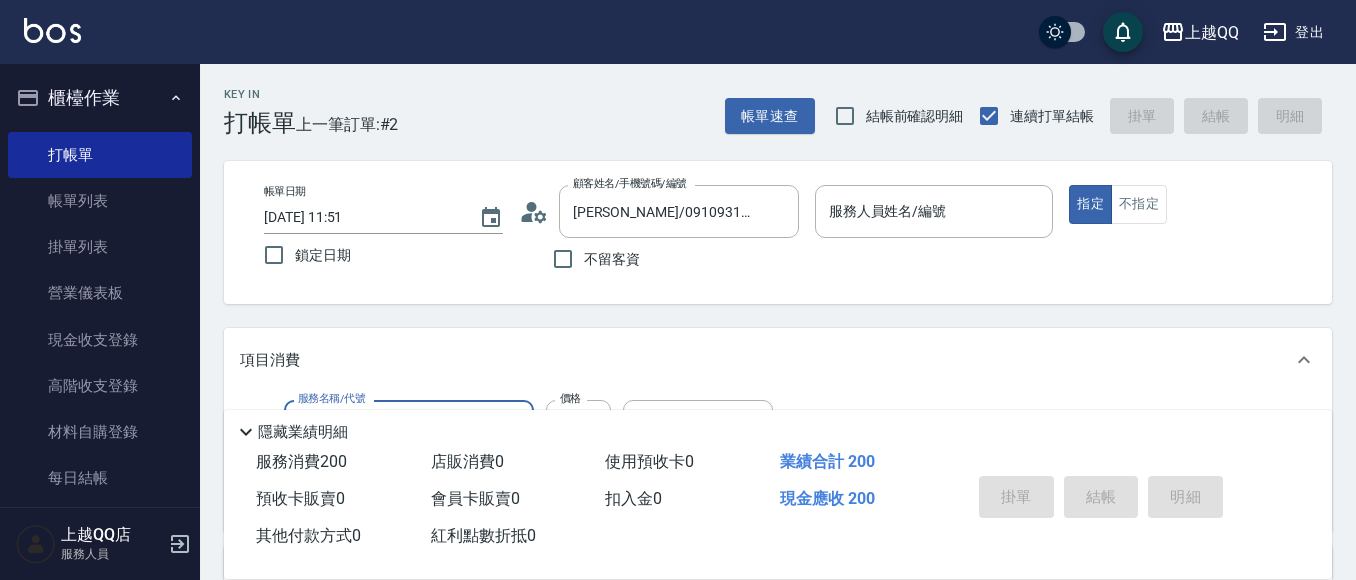 type on "101" 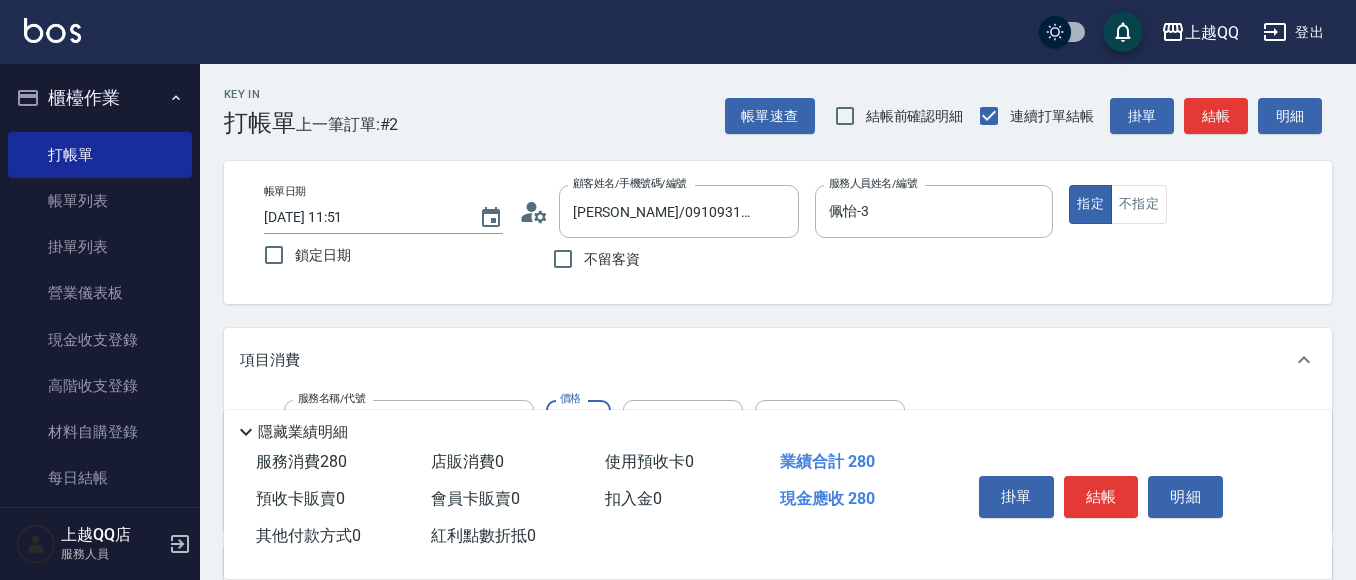 type on "280" 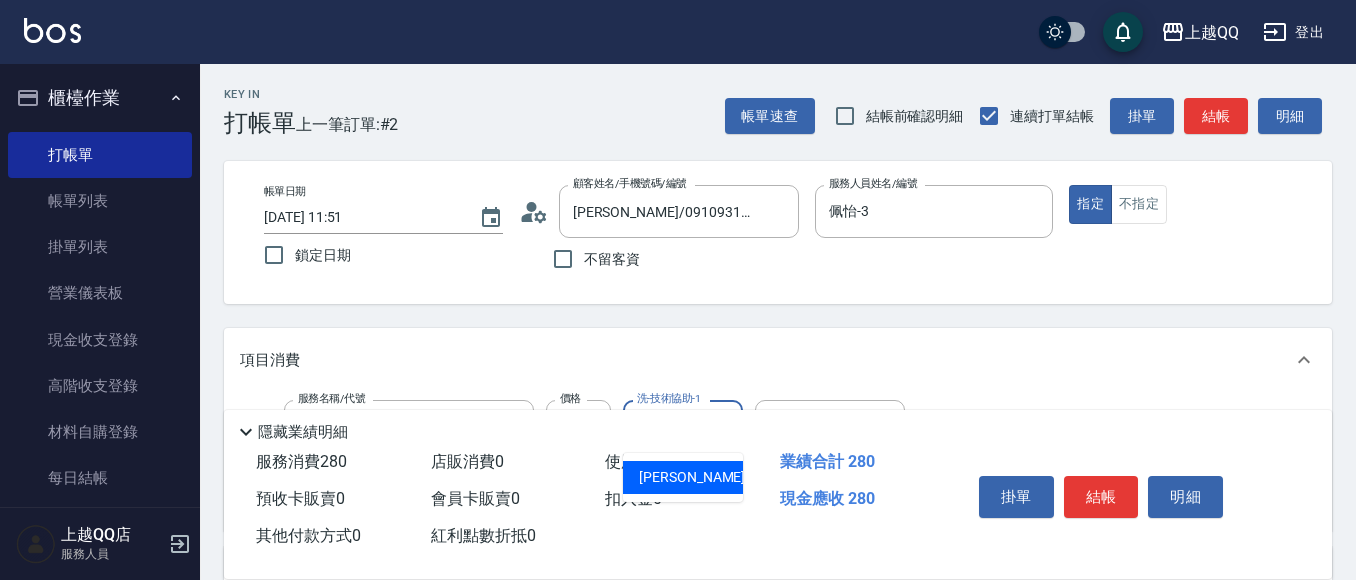 type on "佩怡-3" 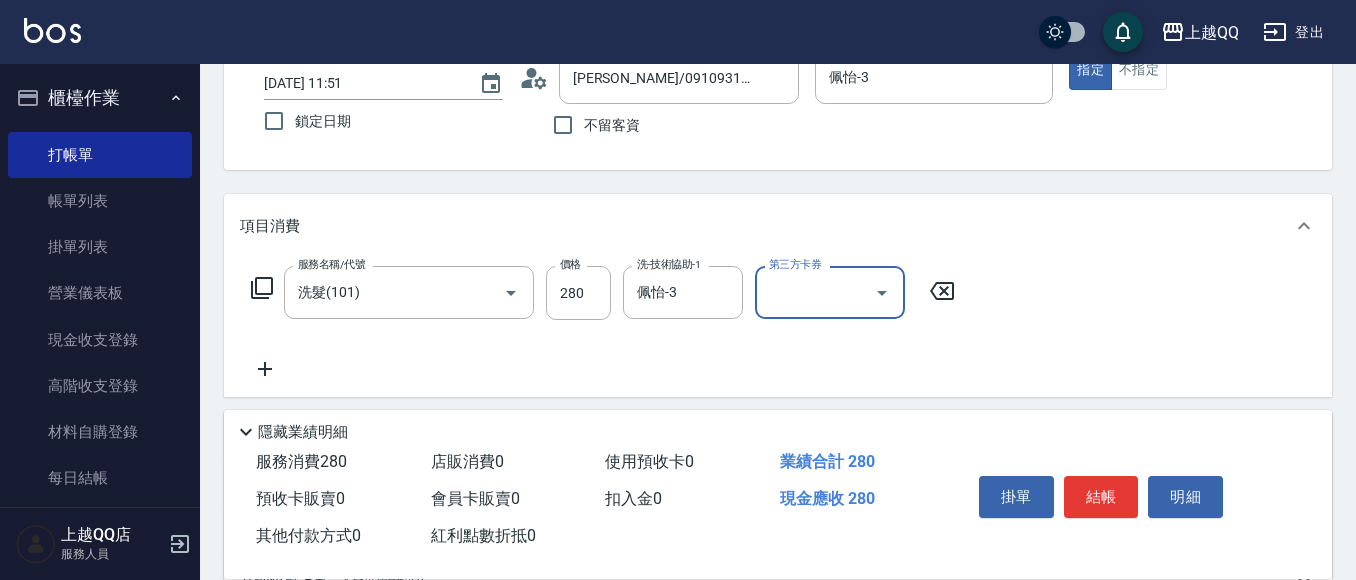 scroll, scrollTop: 148, scrollLeft: 0, axis: vertical 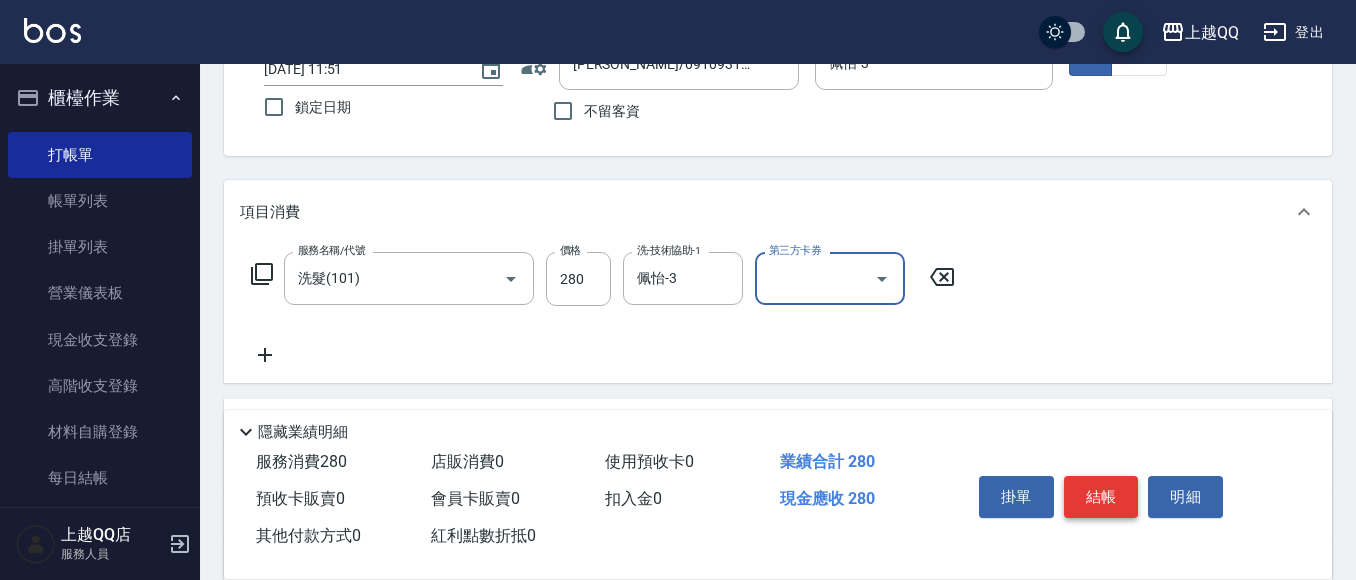 click on "結帳" at bounding box center [1101, 497] 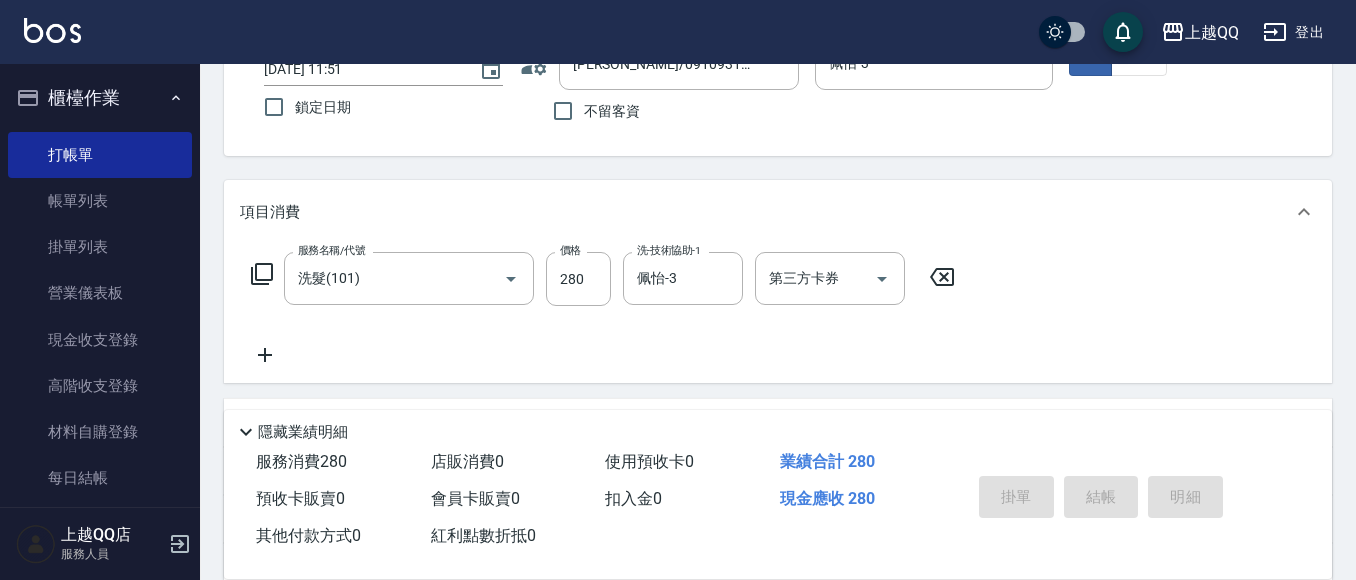 type on "[DATE] 12:30" 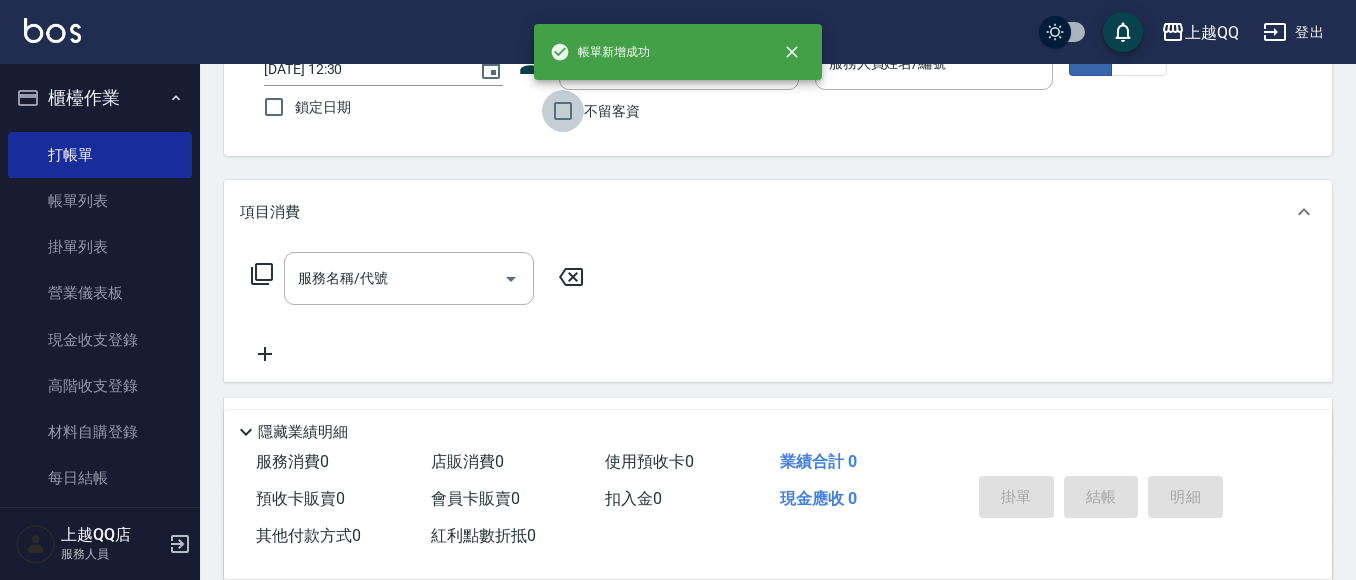 click on "不留客資" at bounding box center (563, 111) 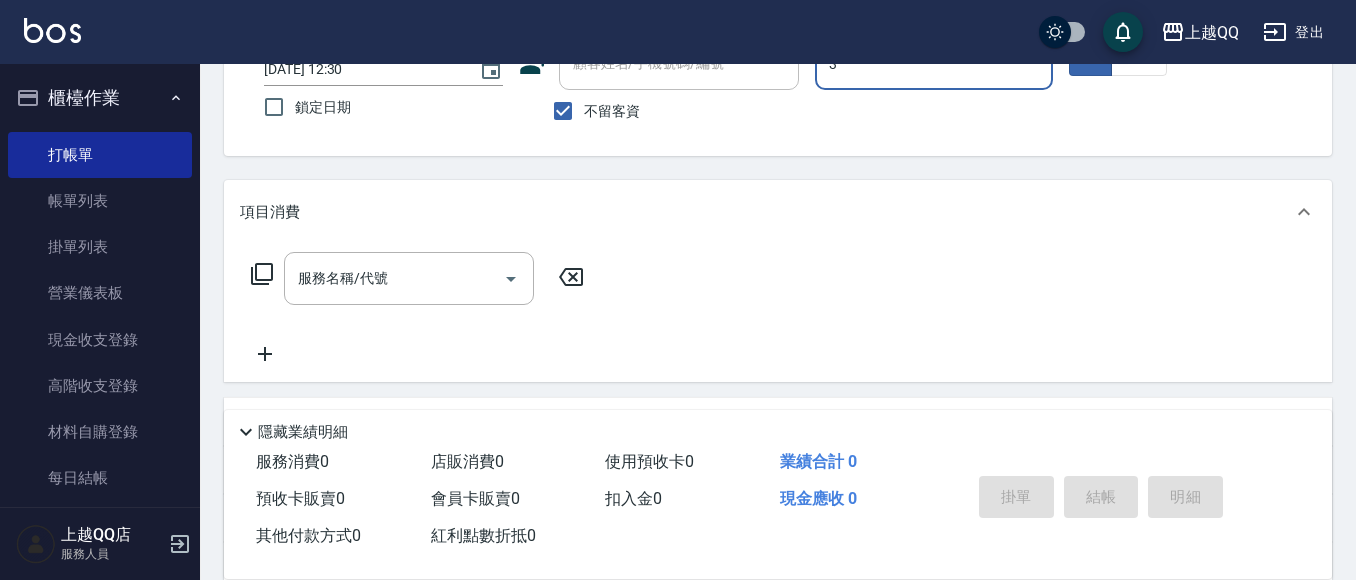 type on "佩怡-3" 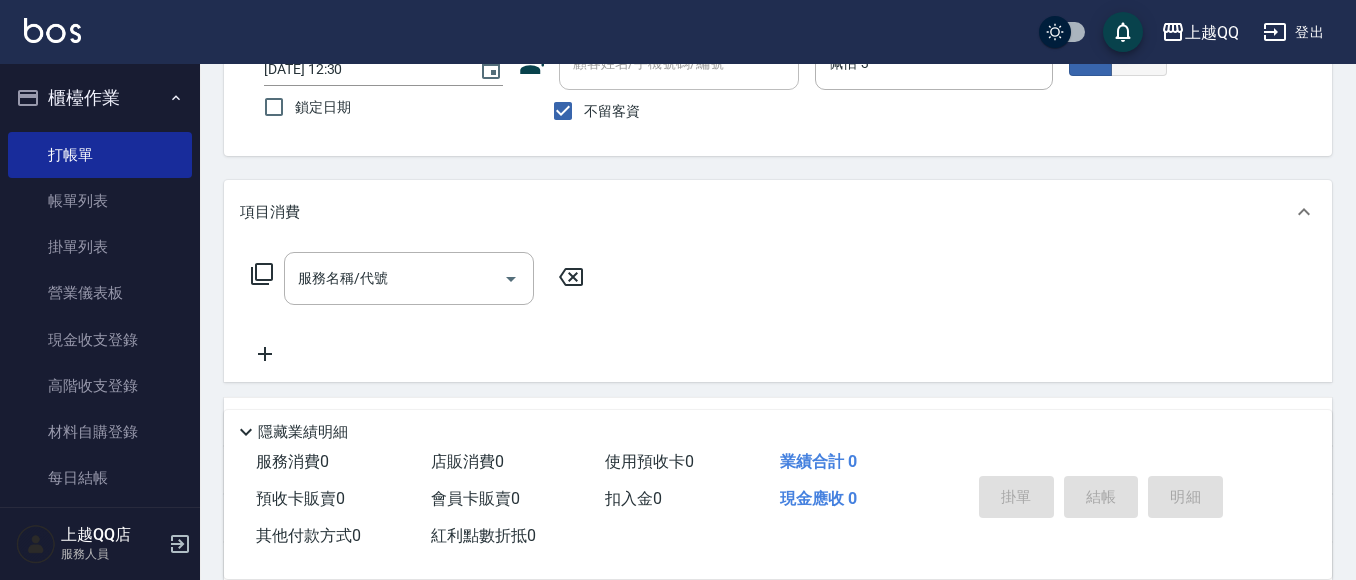 click on "不指定" at bounding box center (1139, 56) 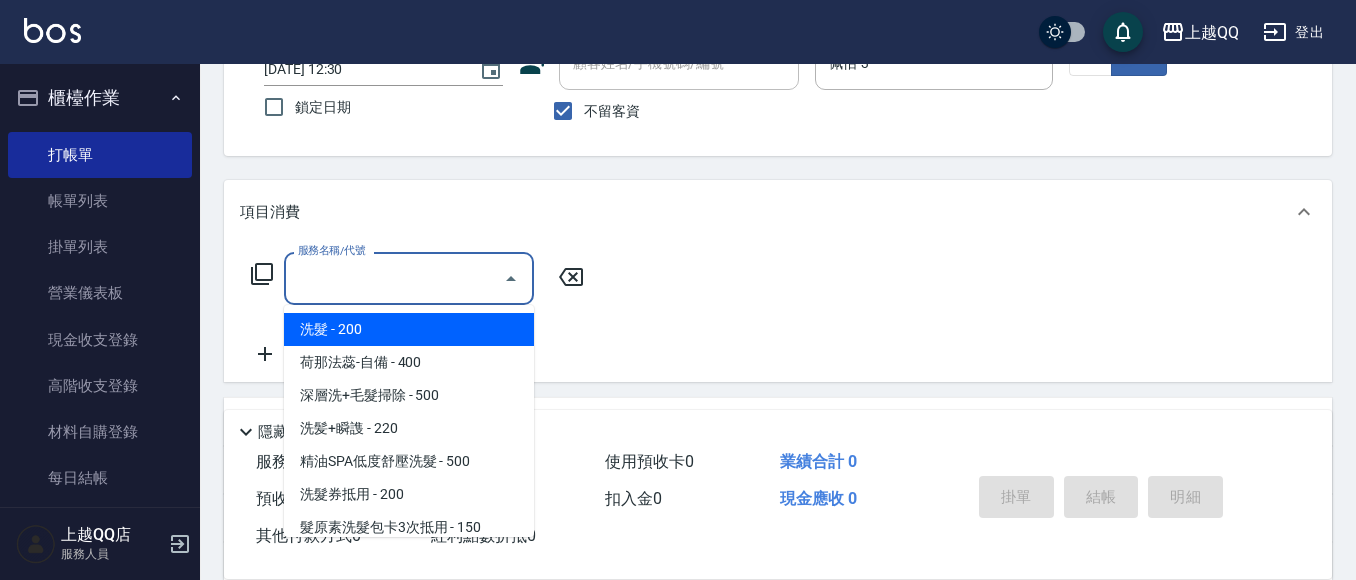 click on "服務名稱/代號" at bounding box center (394, 278) 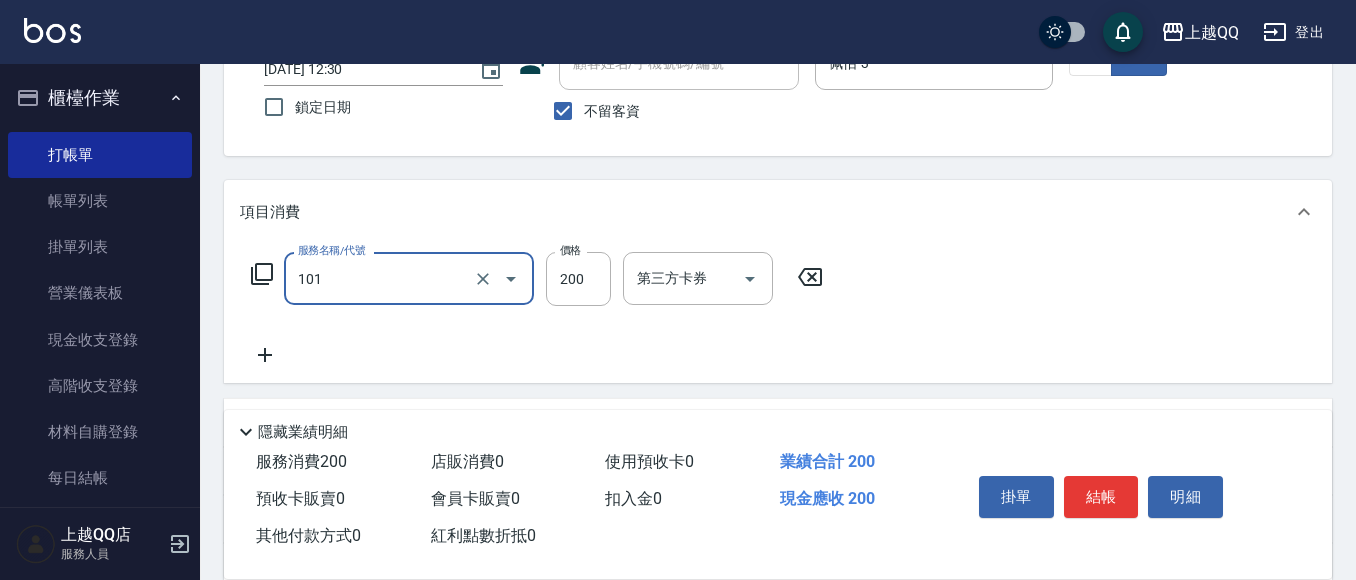 type on "洗髮(101)" 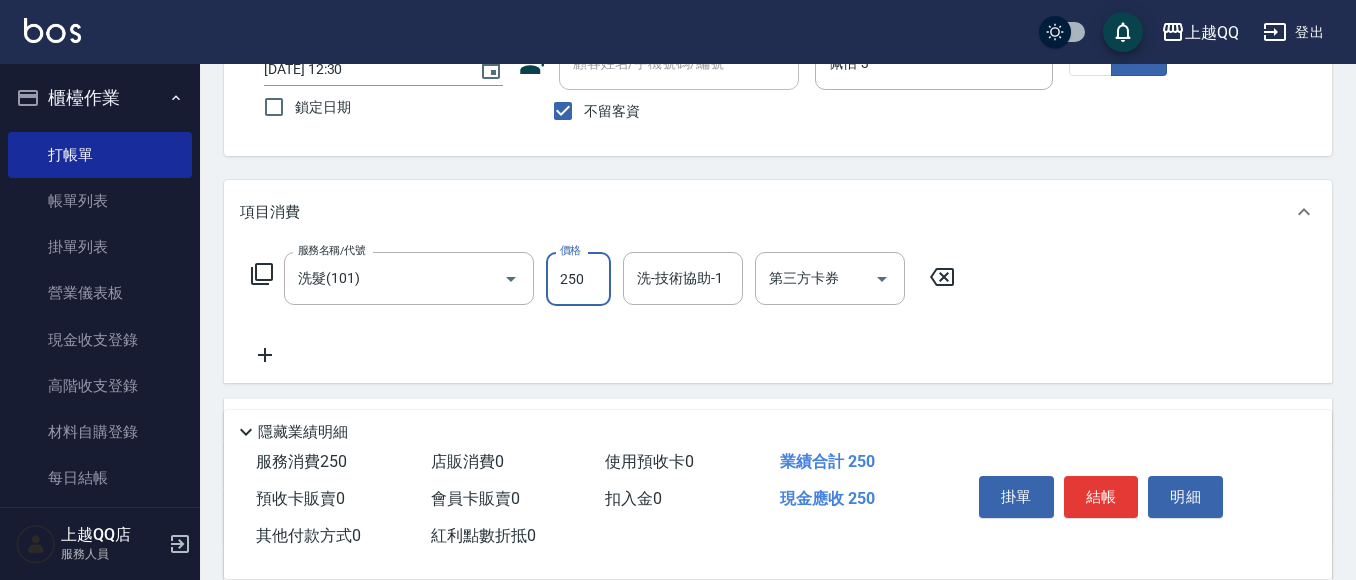 type on "250" 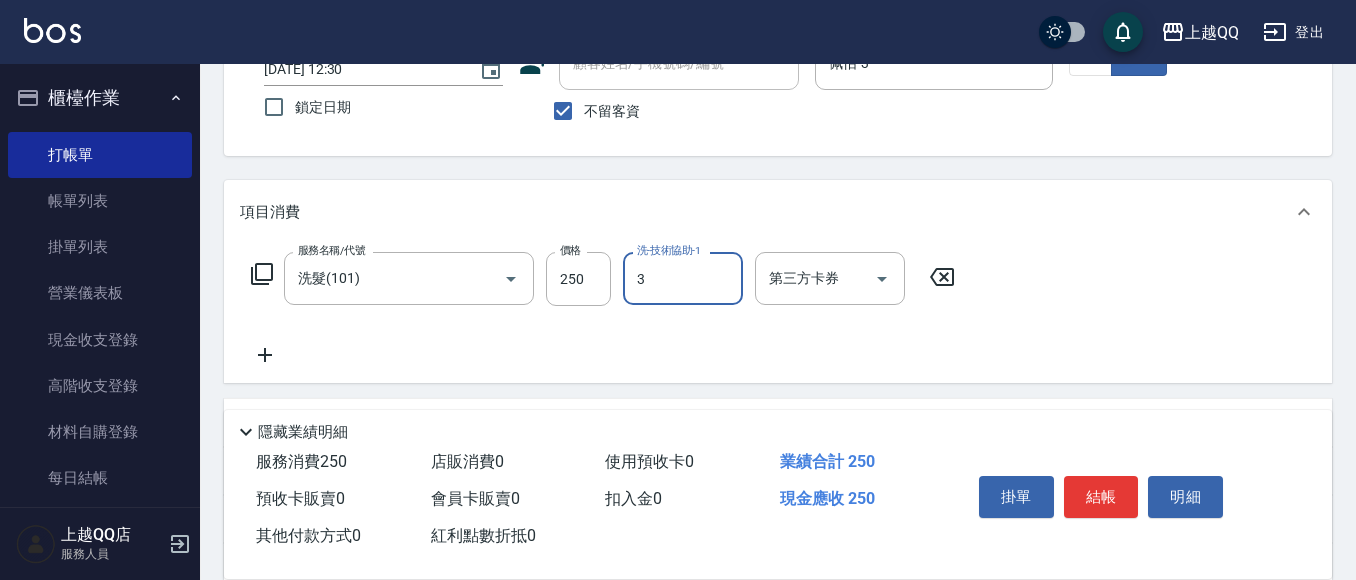 type on "佩怡-3" 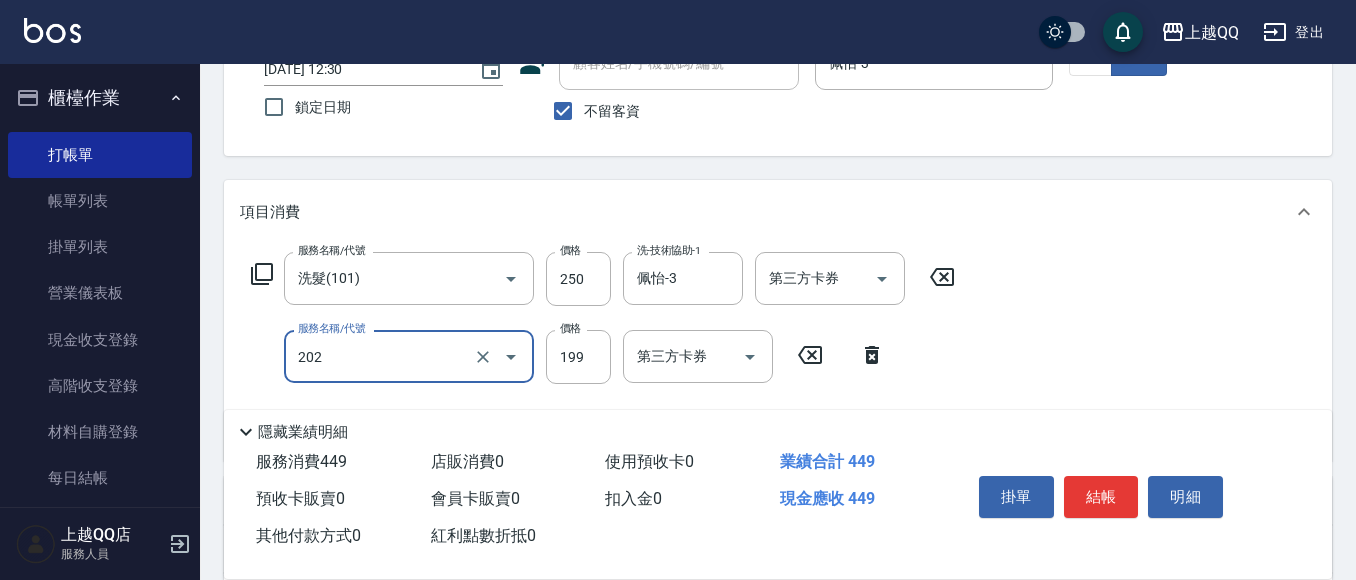 type on "不指定單剪(202)" 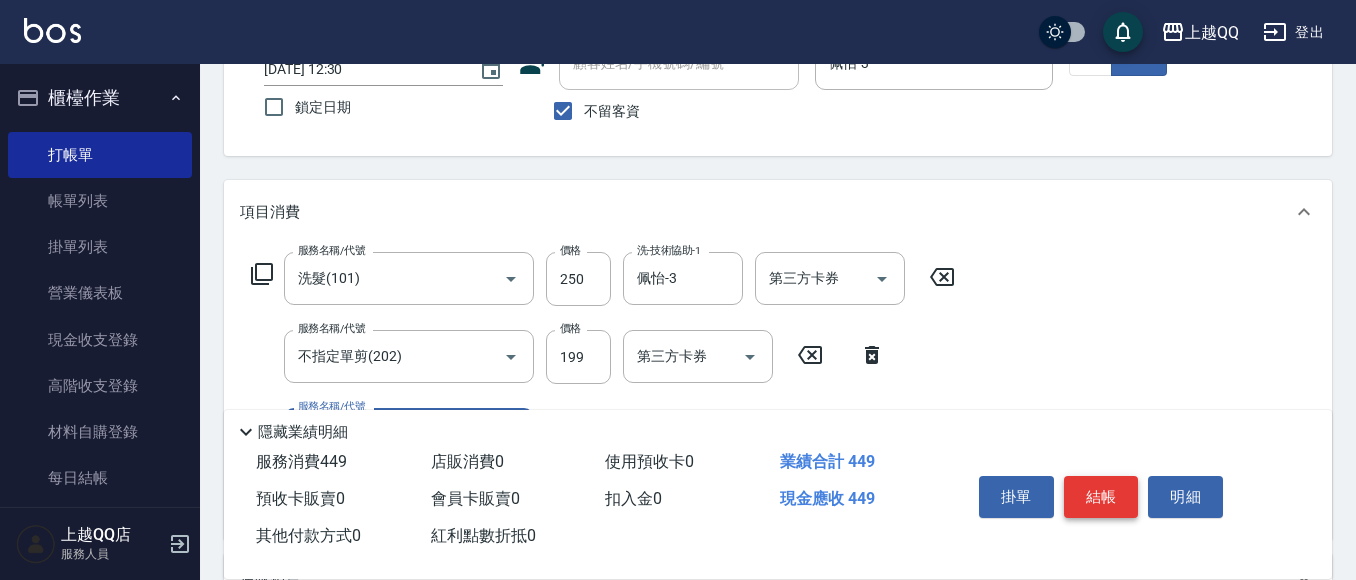 click on "結帳" at bounding box center (1101, 497) 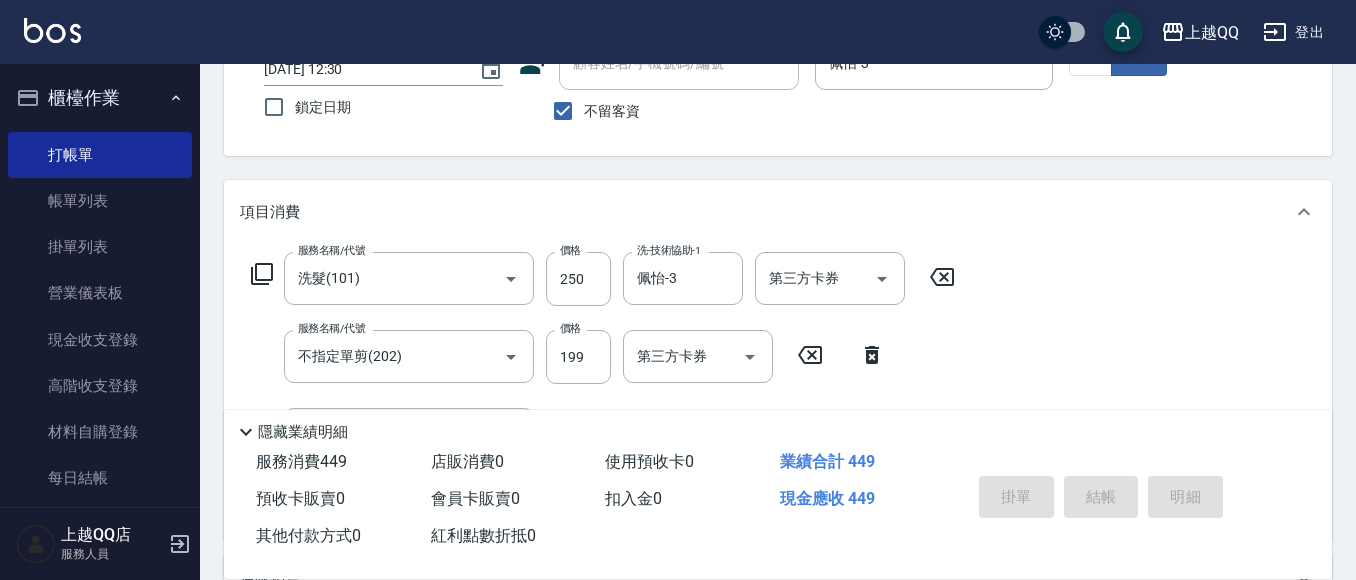 type 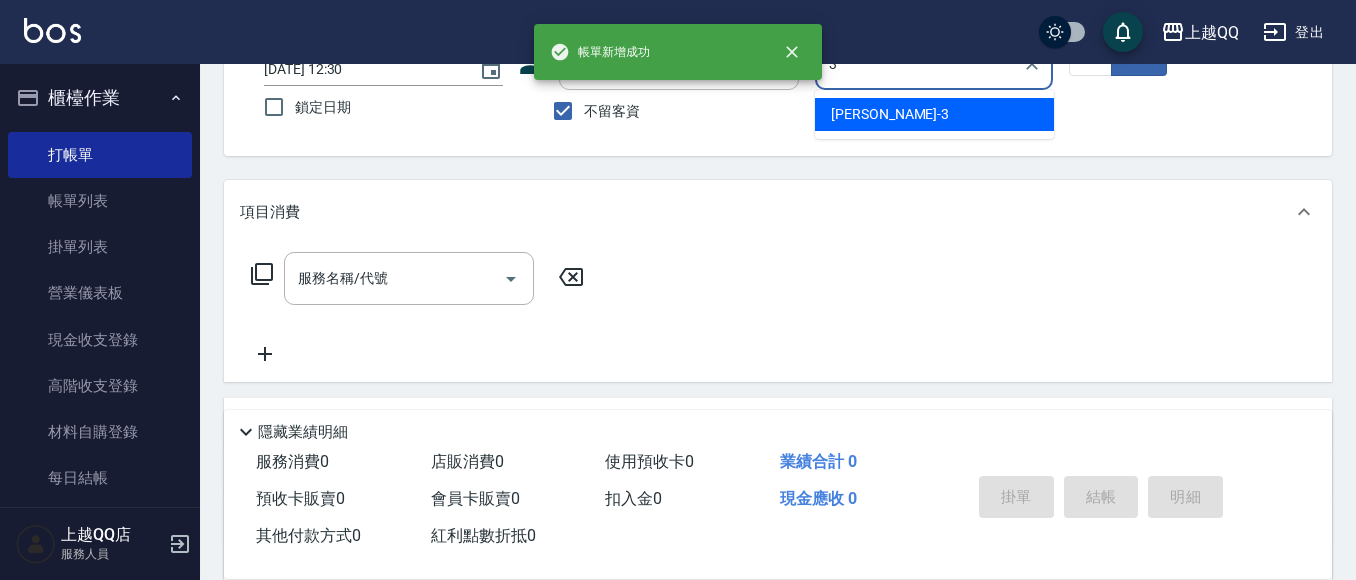 type on "佩怡-3" 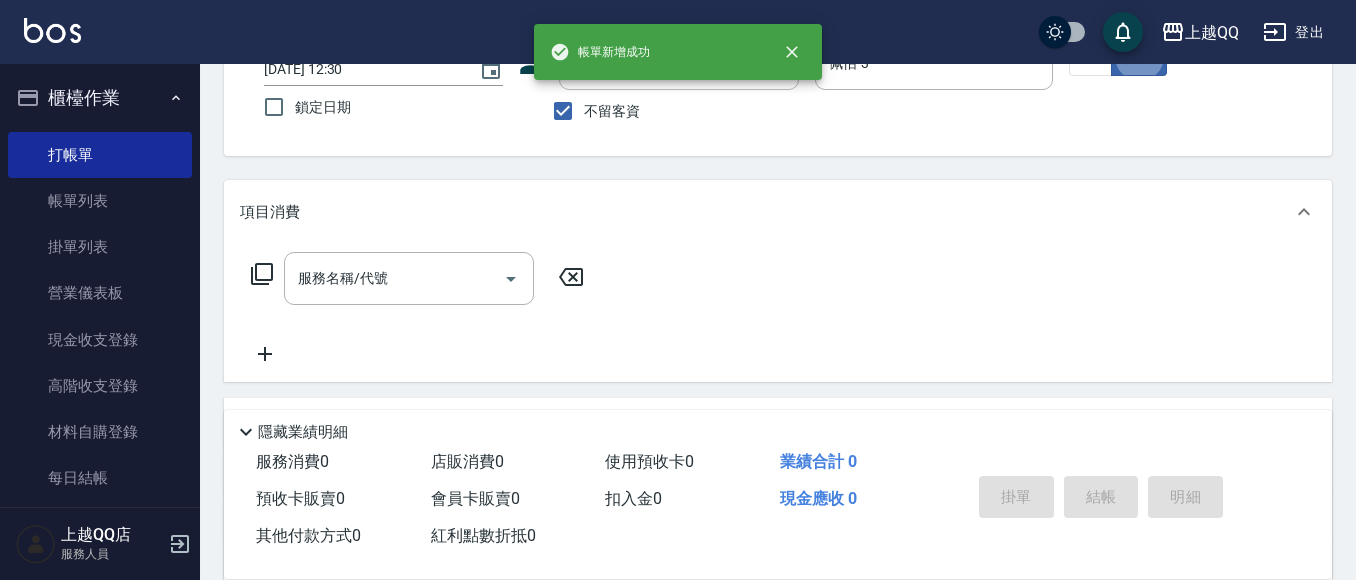 type on "false" 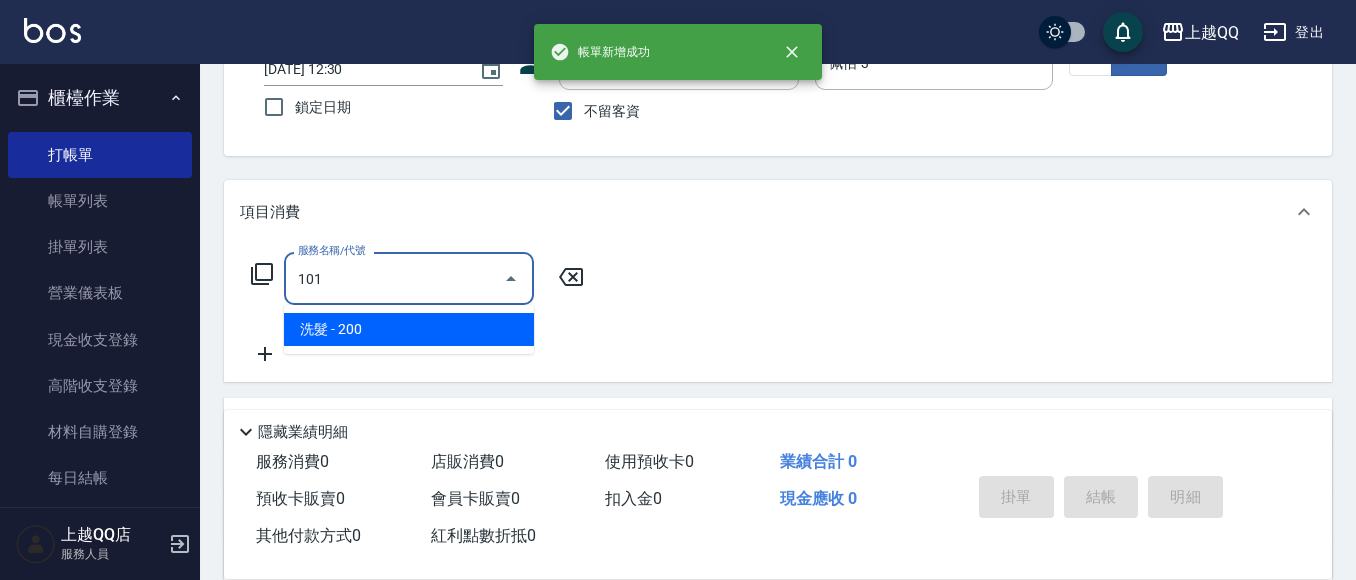 type on "洗髮(101)" 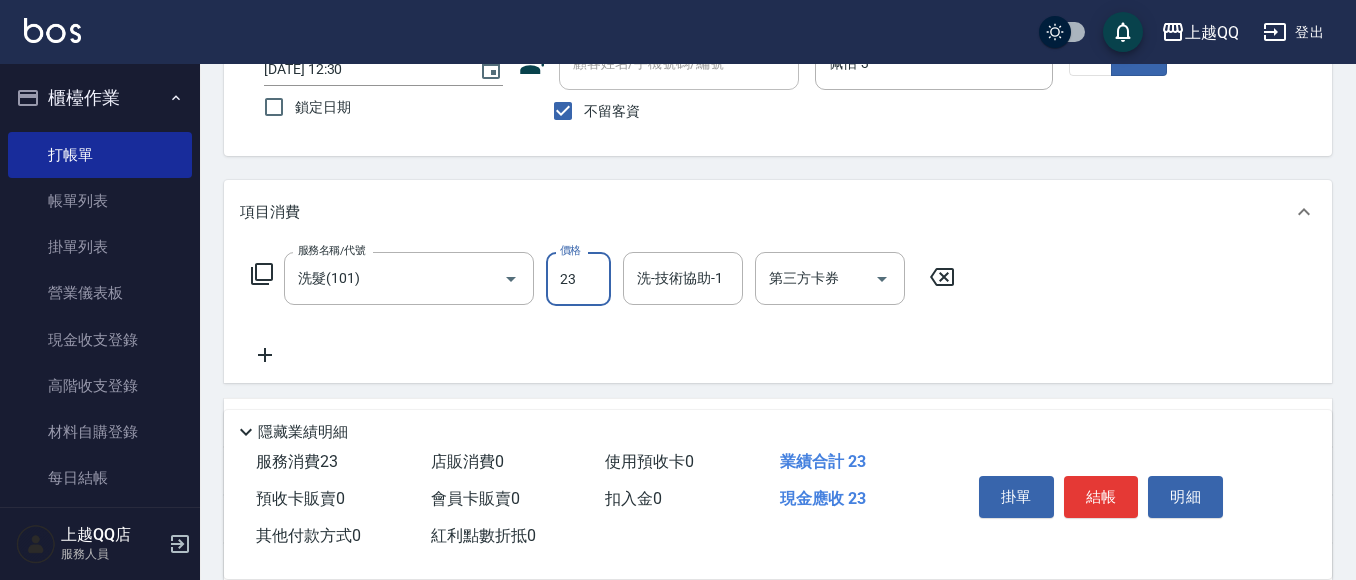 type on "230" 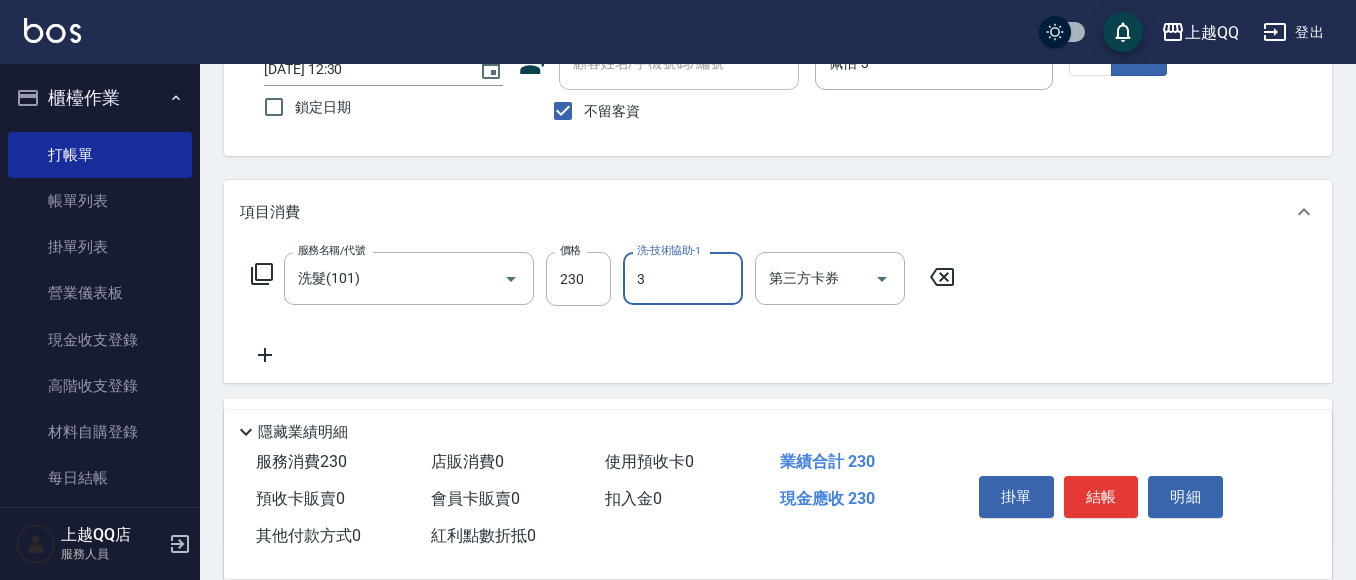 type on "佩怡-3" 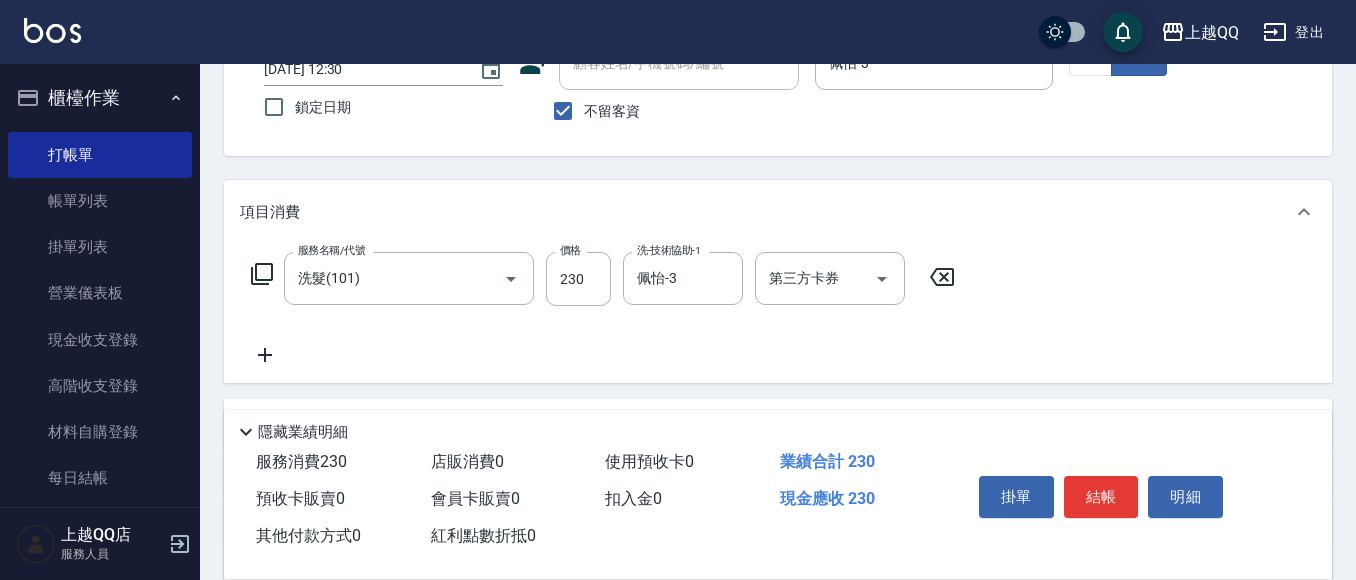 click on "掛單 結帳 明細" at bounding box center (1101, 499) 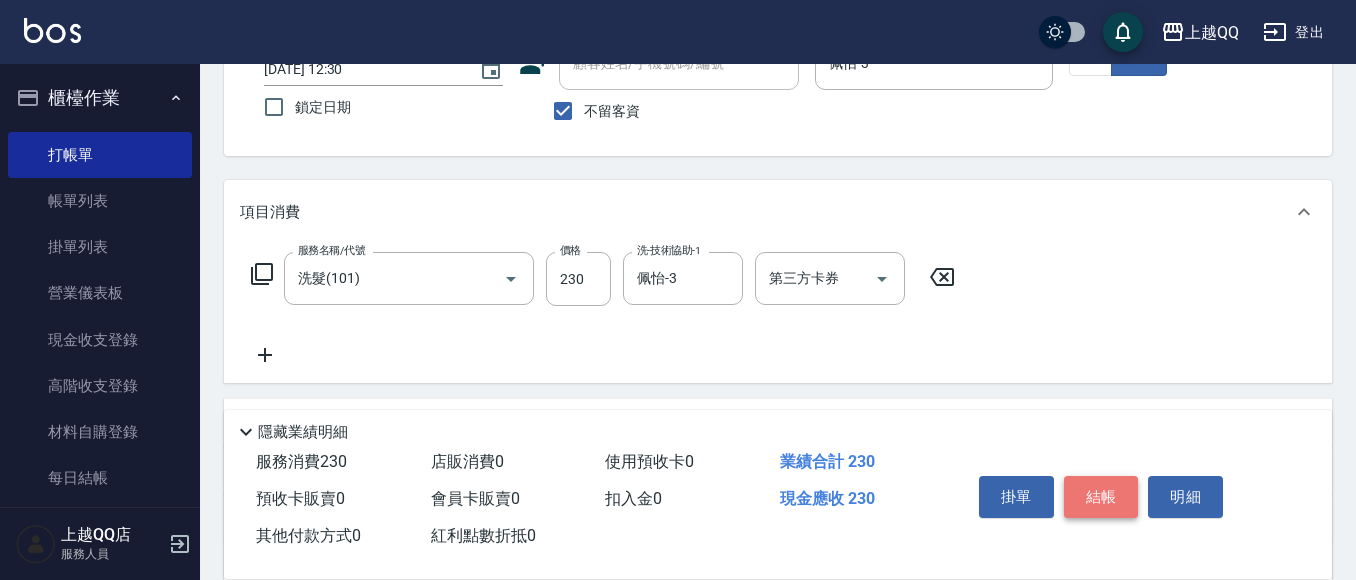 click on "結帳" at bounding box center [1101, 497] 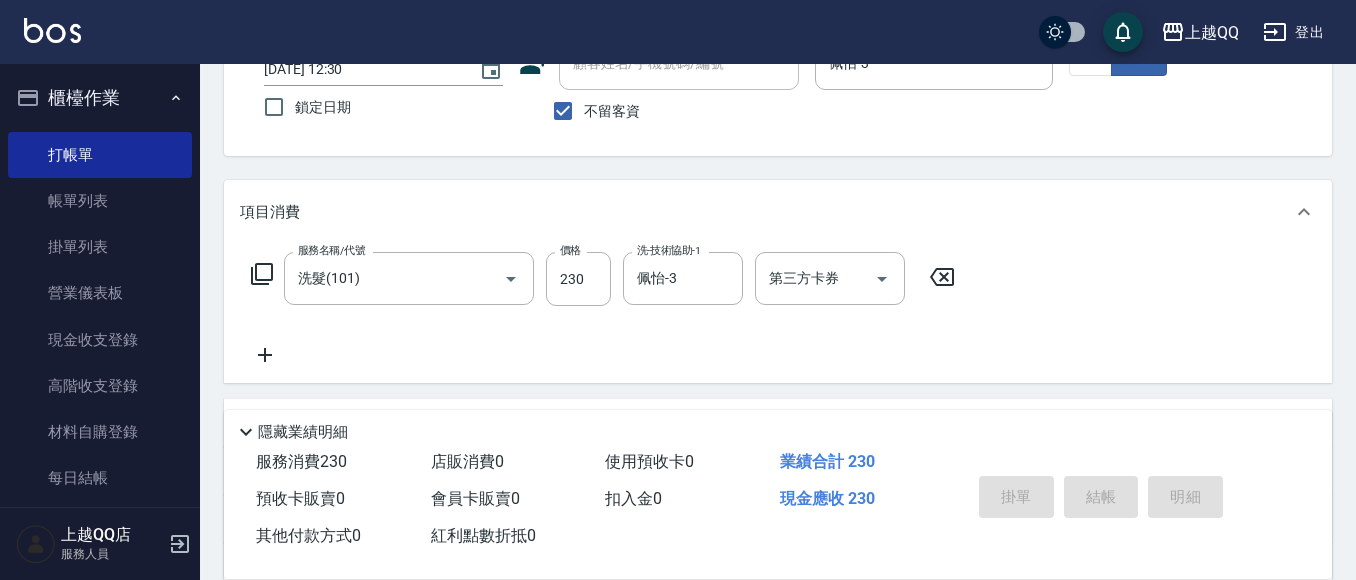 type 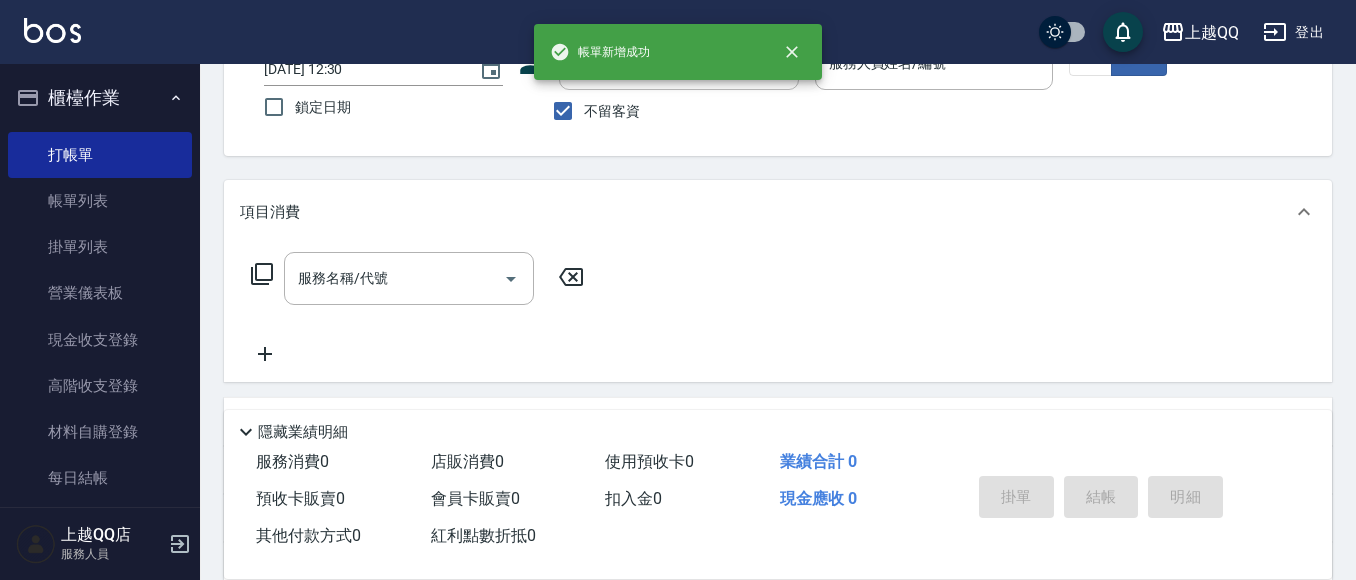 drag, startPoint x: 1355, startPoint y: 159, endPoint x: 1338, endPoint y: 98, distance: 63.324562 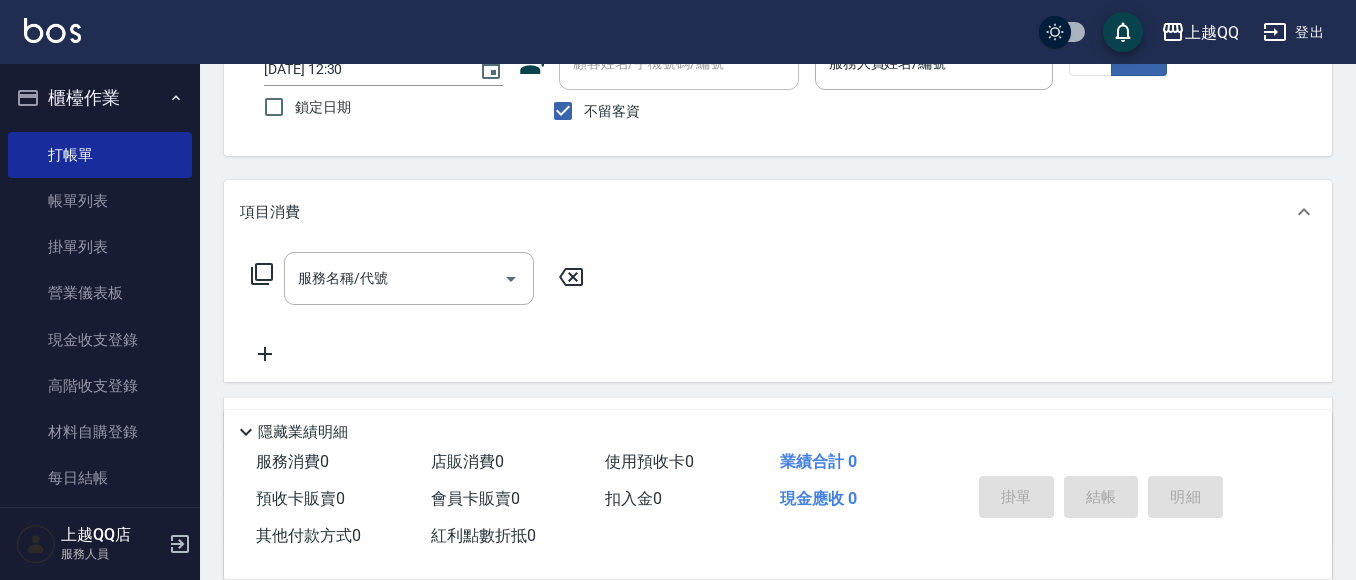 drag, startPoint x: 1346, startPoint y: 229, endPoint x: 1365, endPoint y: 59, distance: 171.05847 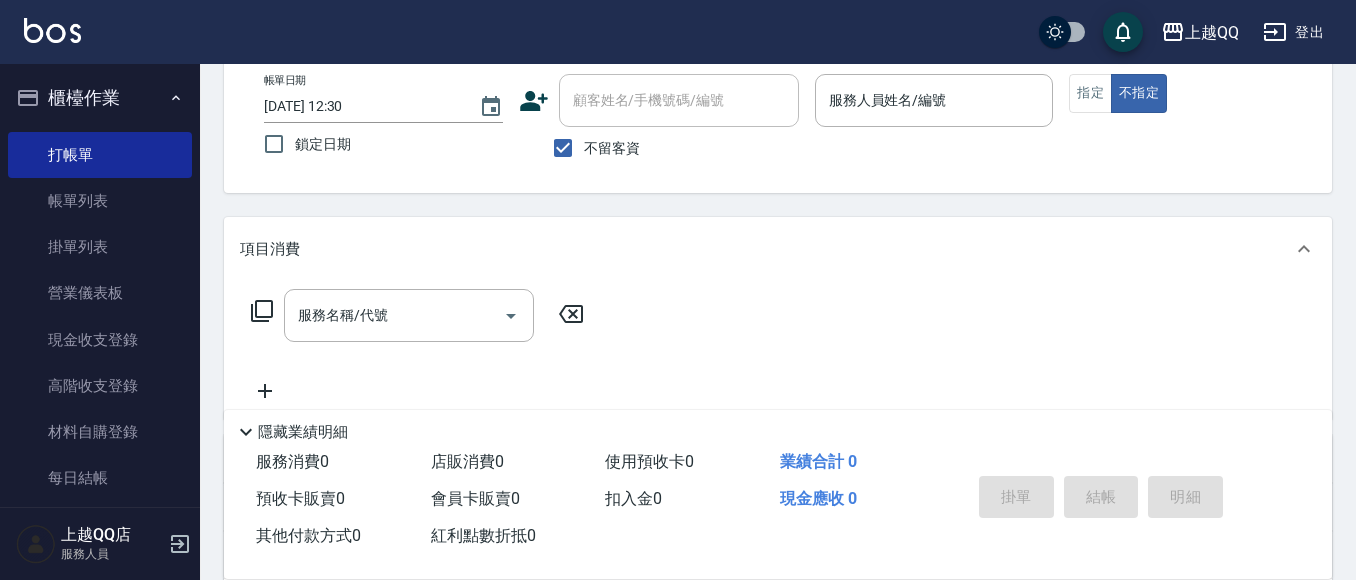 scroll, scrollTop: 0, scrollLeft: 0, axis: both 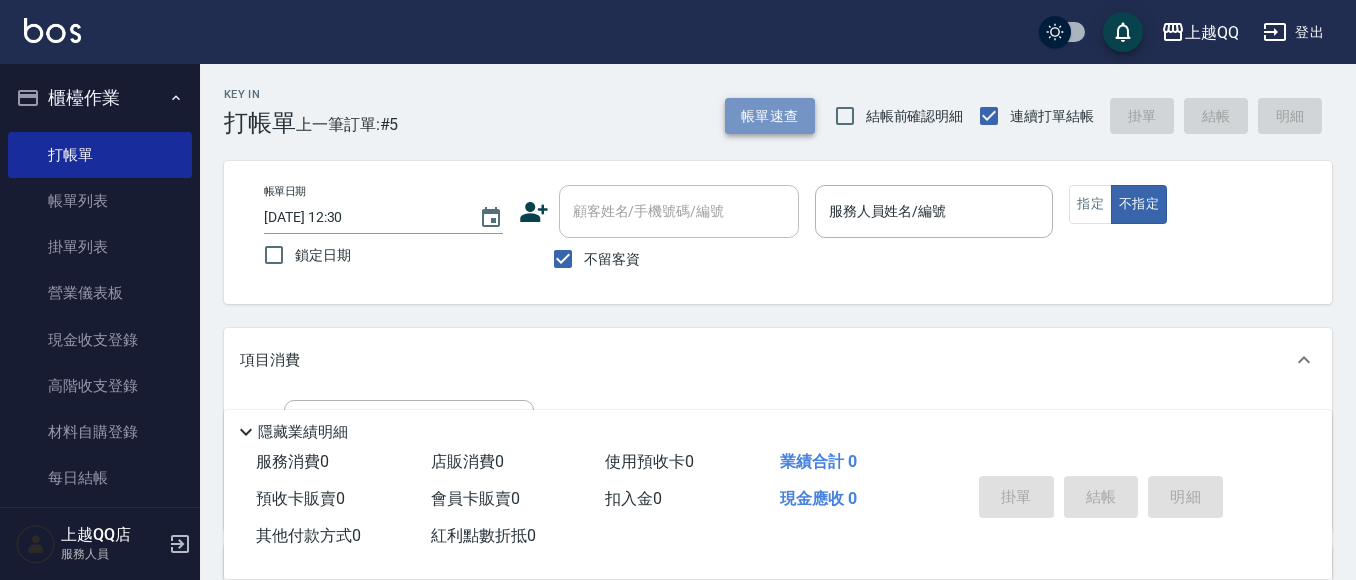 click on "帳單速查" at bounding box center (770, 116) 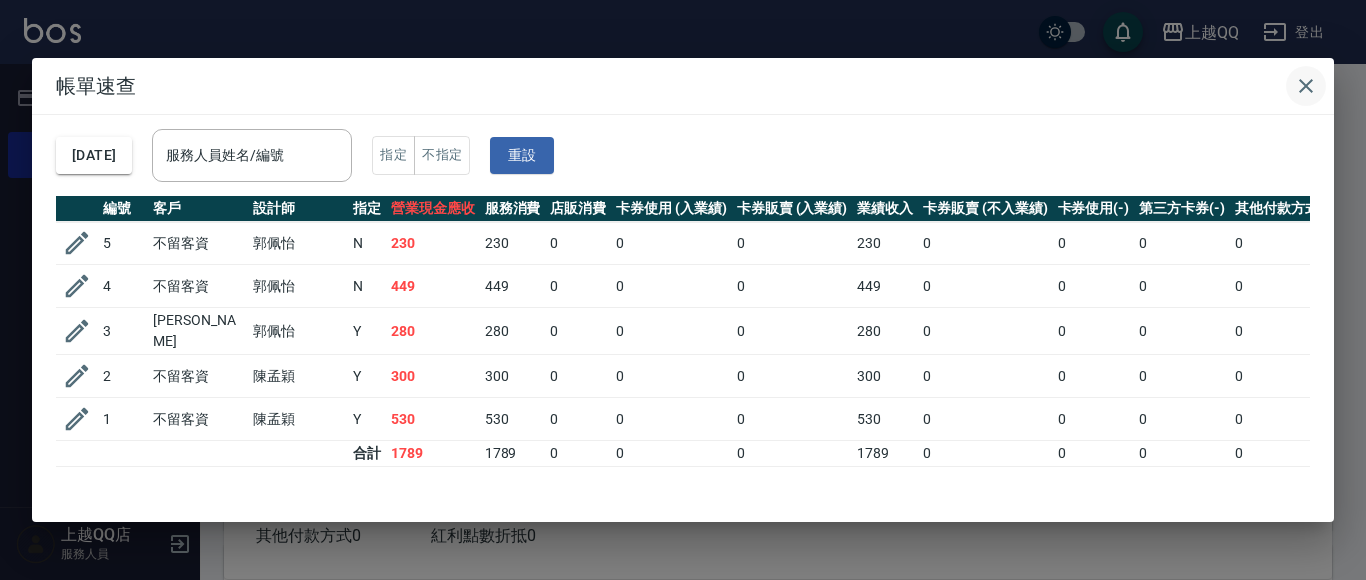 click 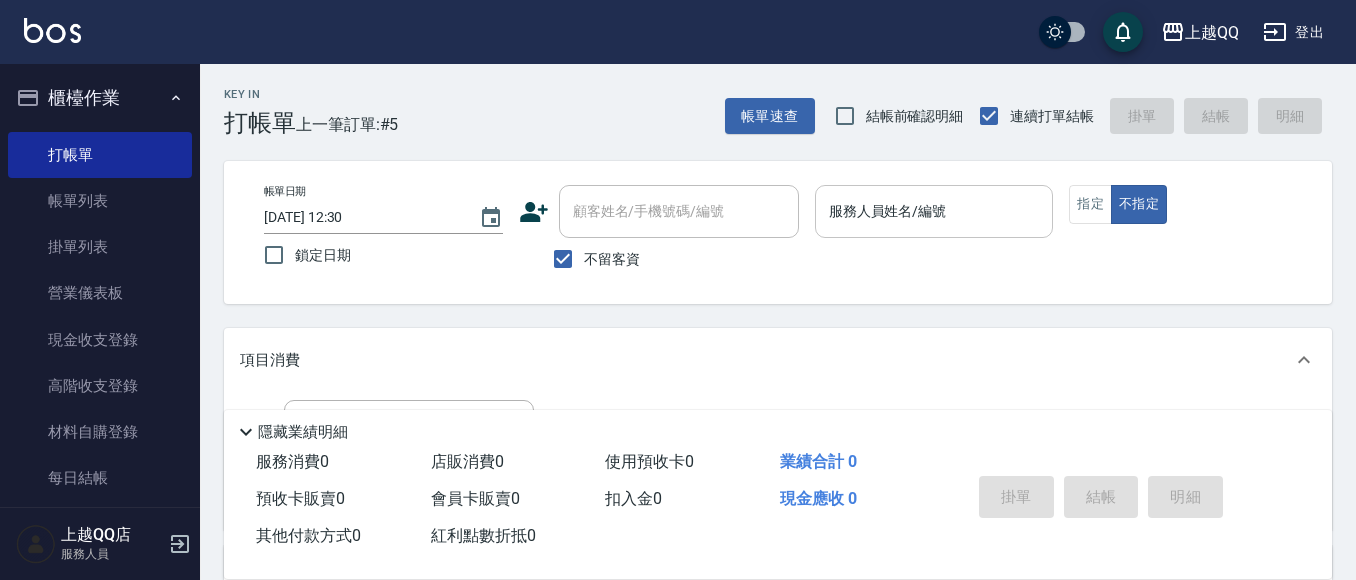click on "服務人員姓名/編號 服務人員姓名/編號" at bounding box center (934, 211) 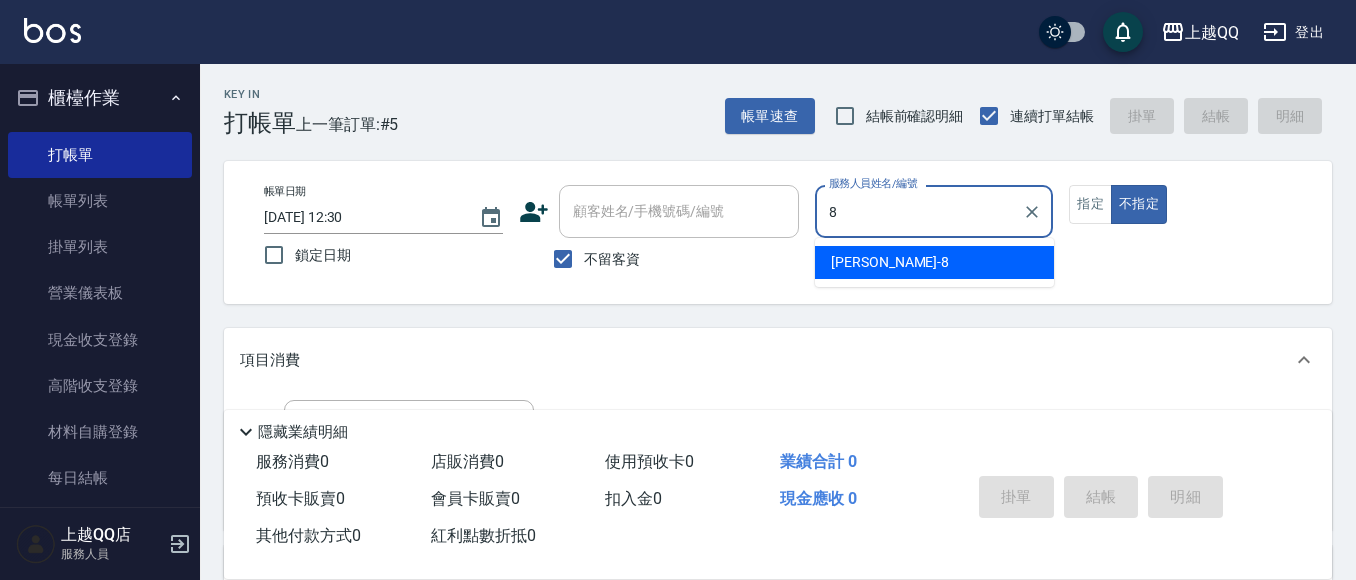 type on "[PERSON_NAME]-8" 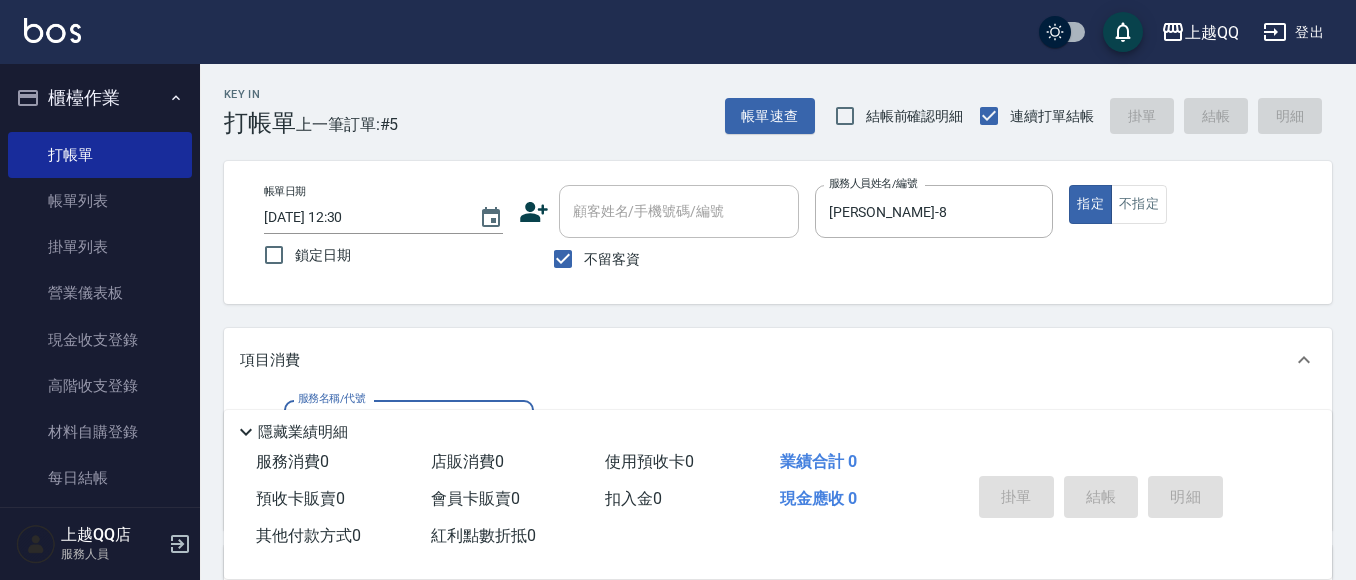 scroll, scrollTop: 114, scrollLeft: 0, axis: vertical 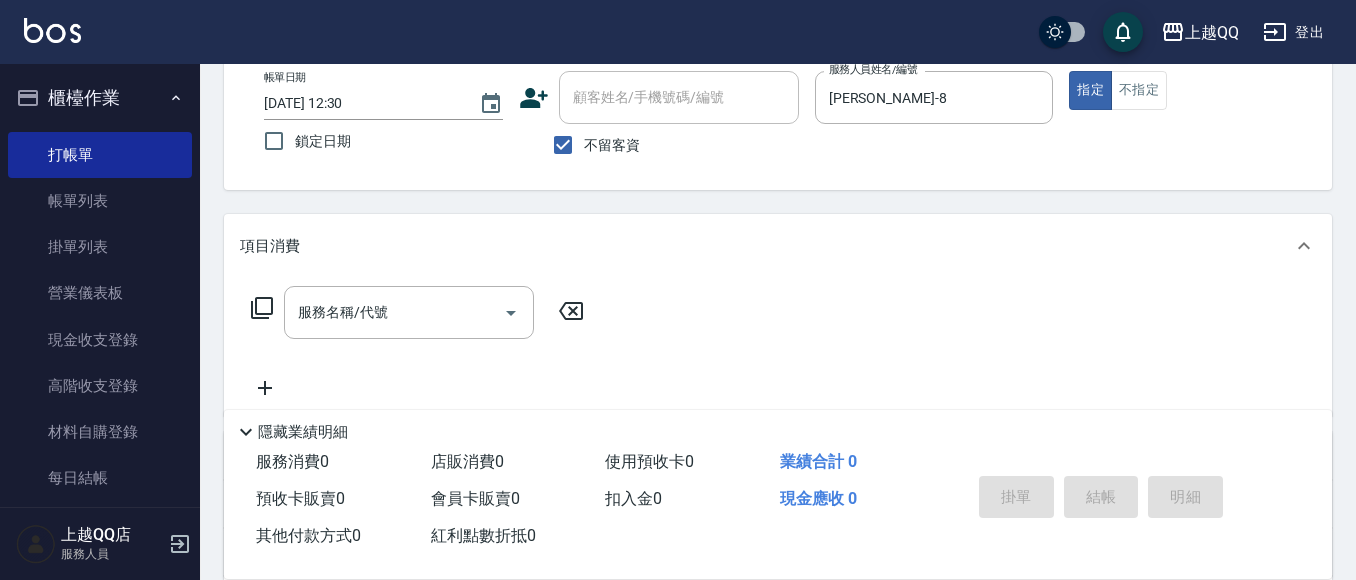 click 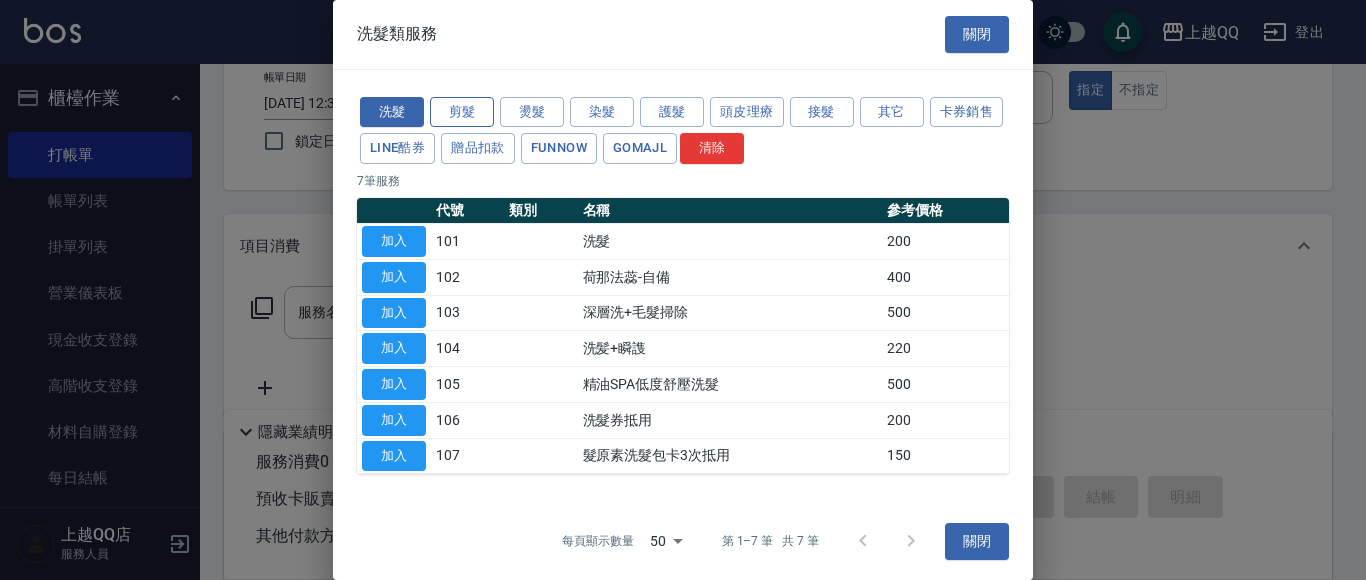 click on "剪髮" at bounding box center [462, 112] 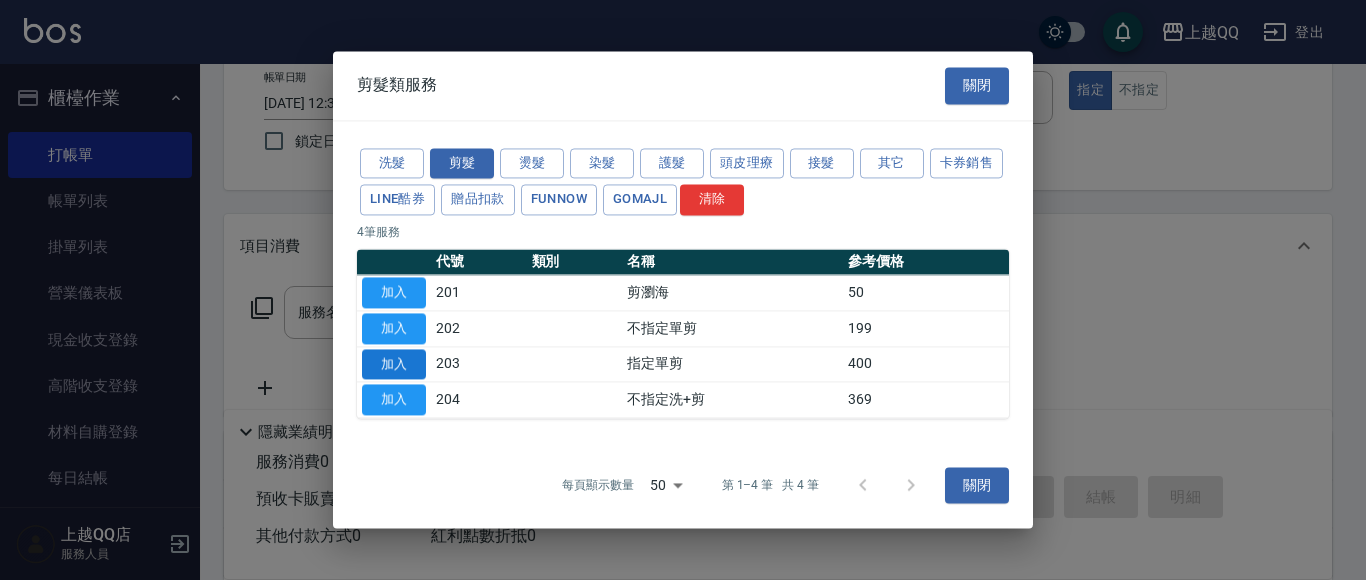 click on "加入" at bounding box center [394, 364] 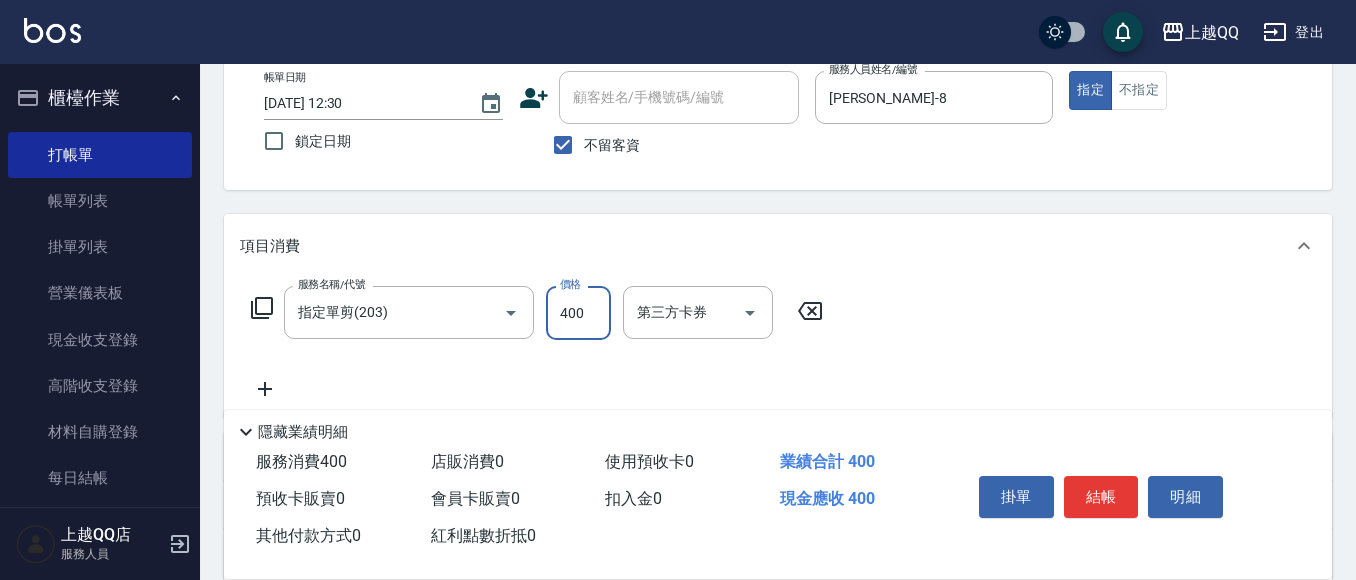 click on "400" at bounding box center (578, 313) 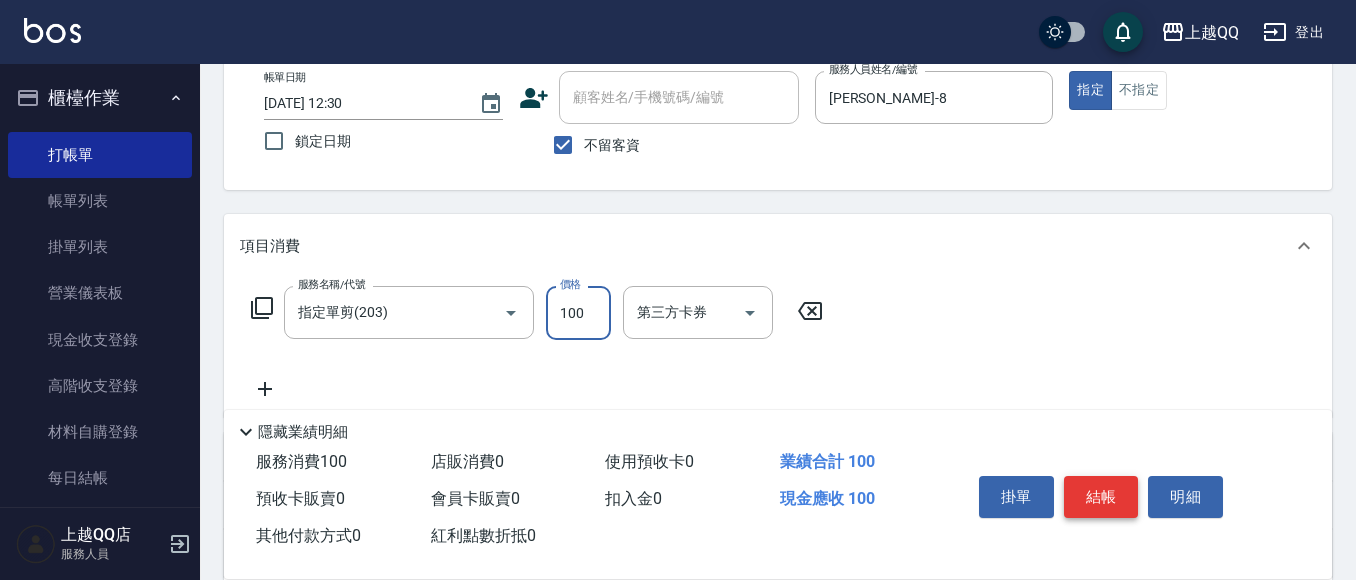 type on "100" 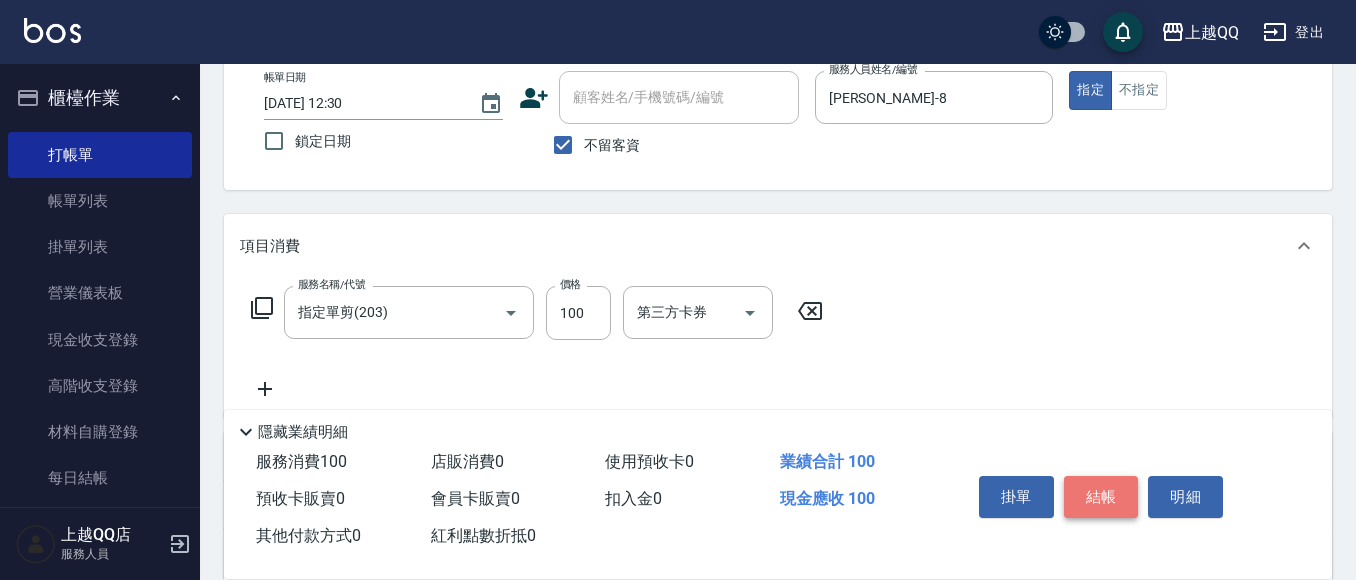 click on "結帳" at bounding box center [1101, 497] 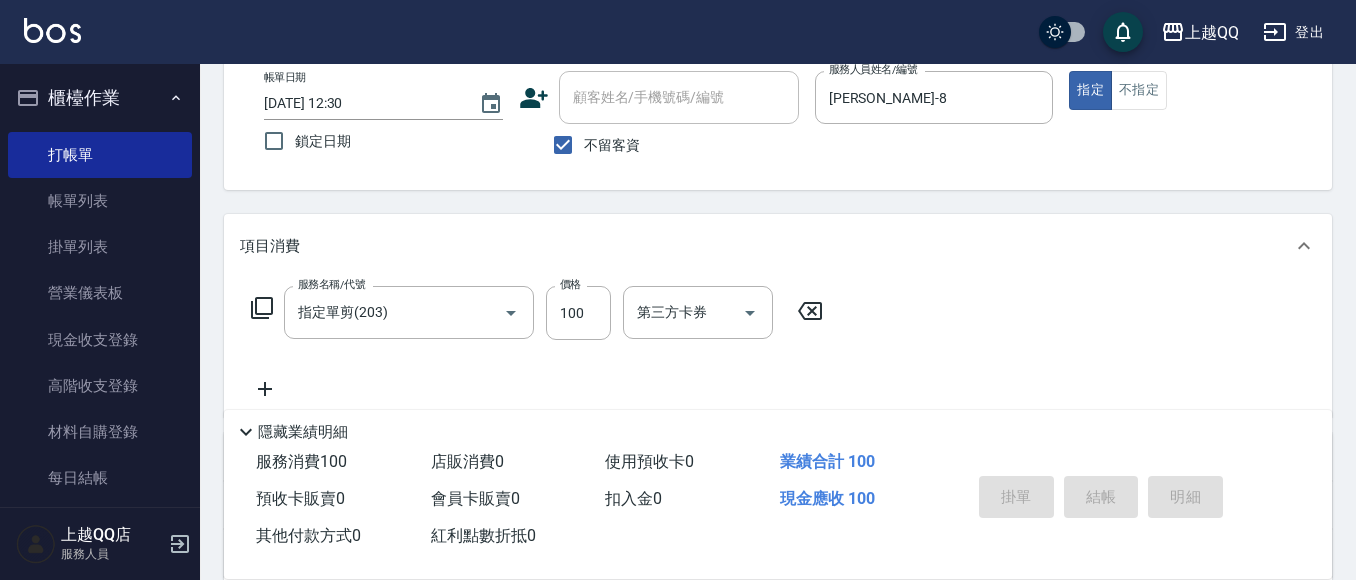 type on "[DATE] 12:39" 